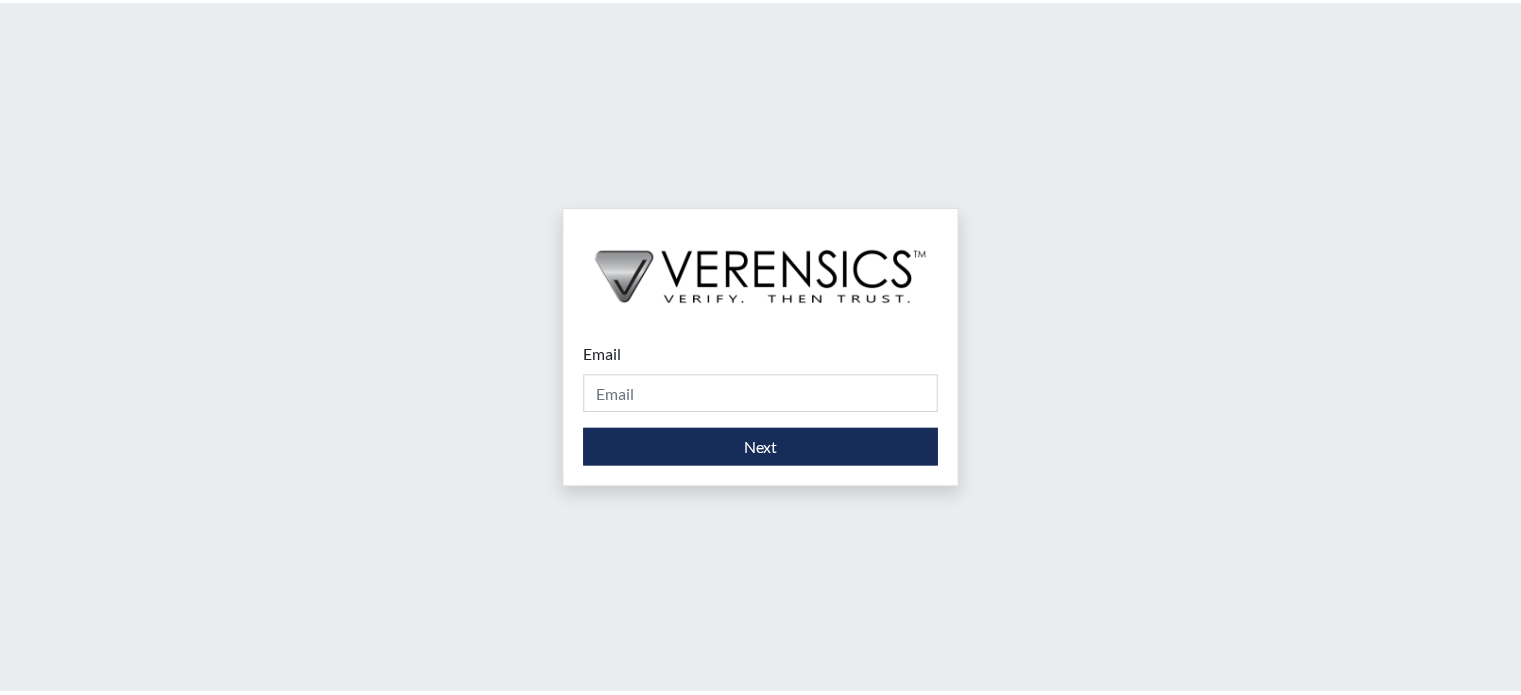scroll, scrollTop: 0, scrollLeft: 0, axis: both 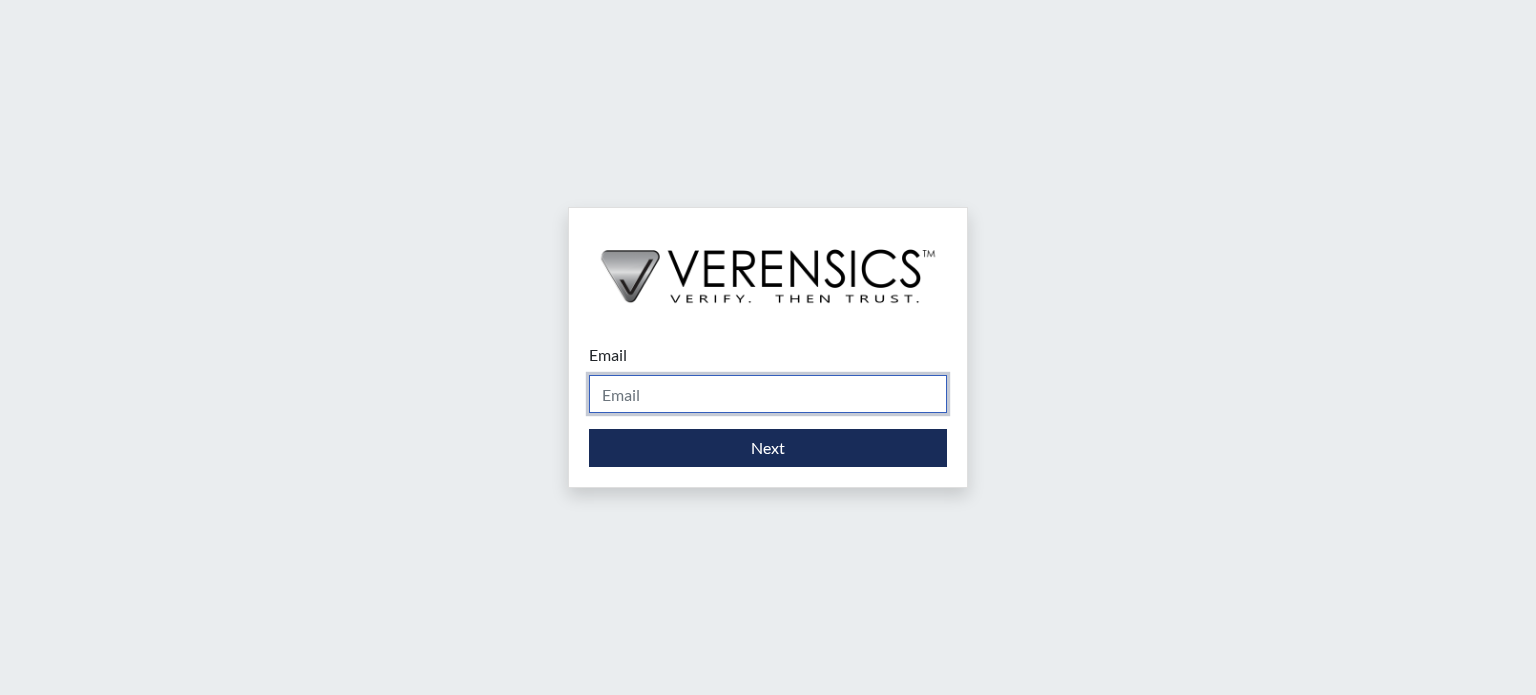 click on "Email" at bounding box center [768, 394] 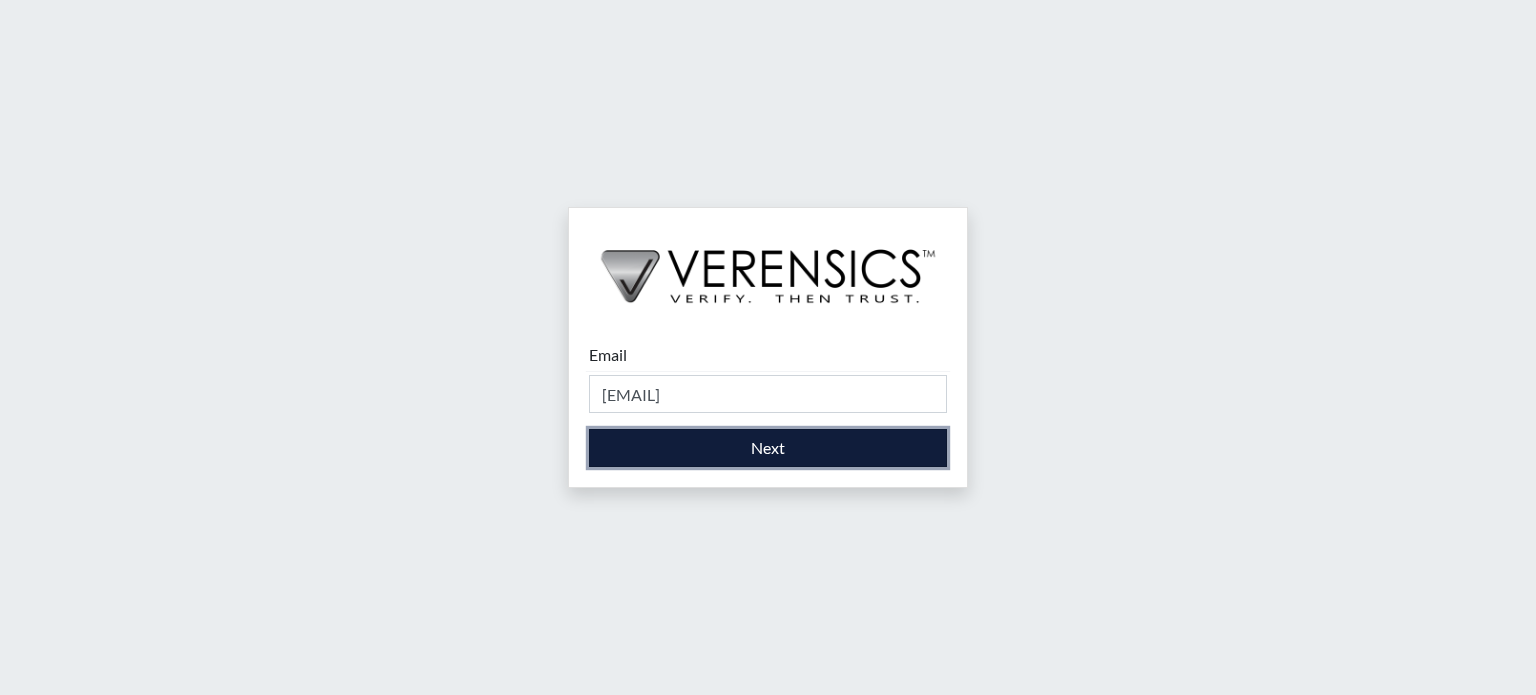 click on "Next" at bounding box center (768, 448) 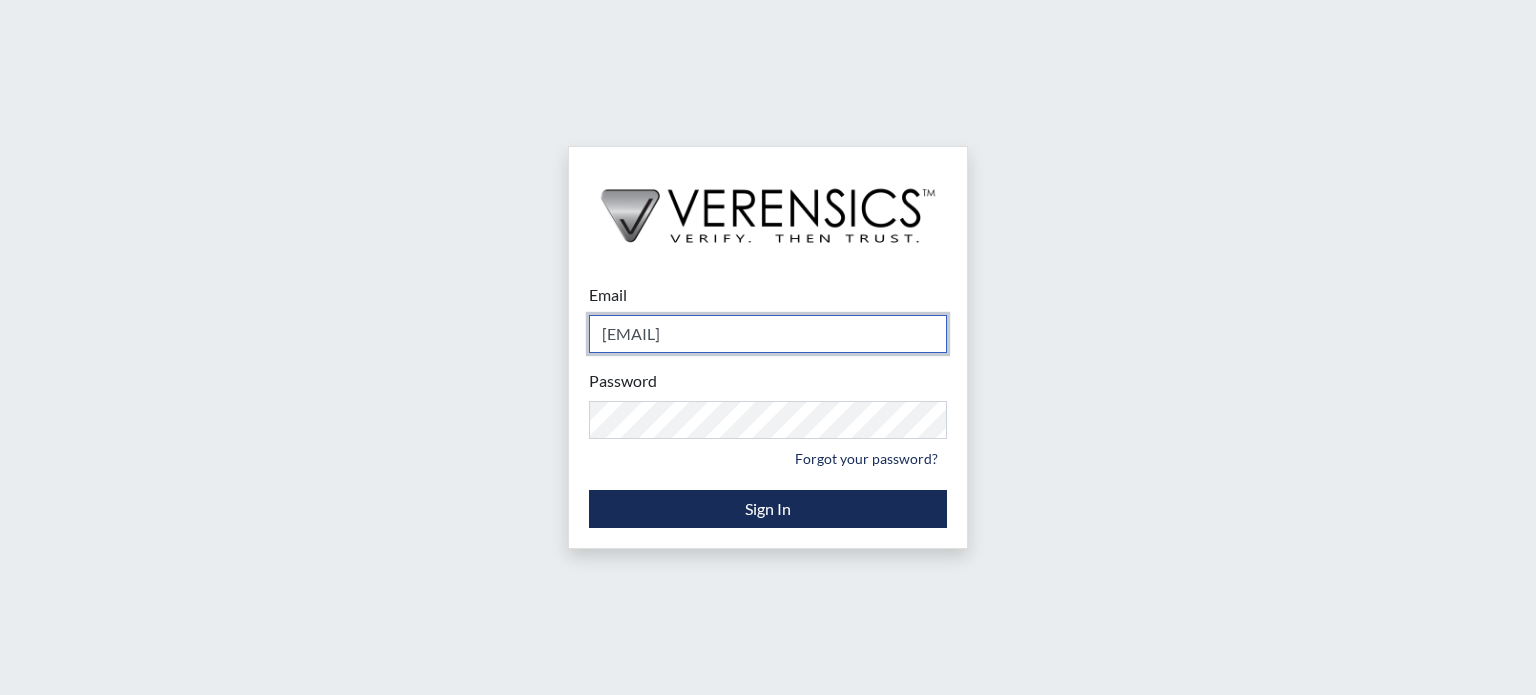 type on "[EMAIL]" 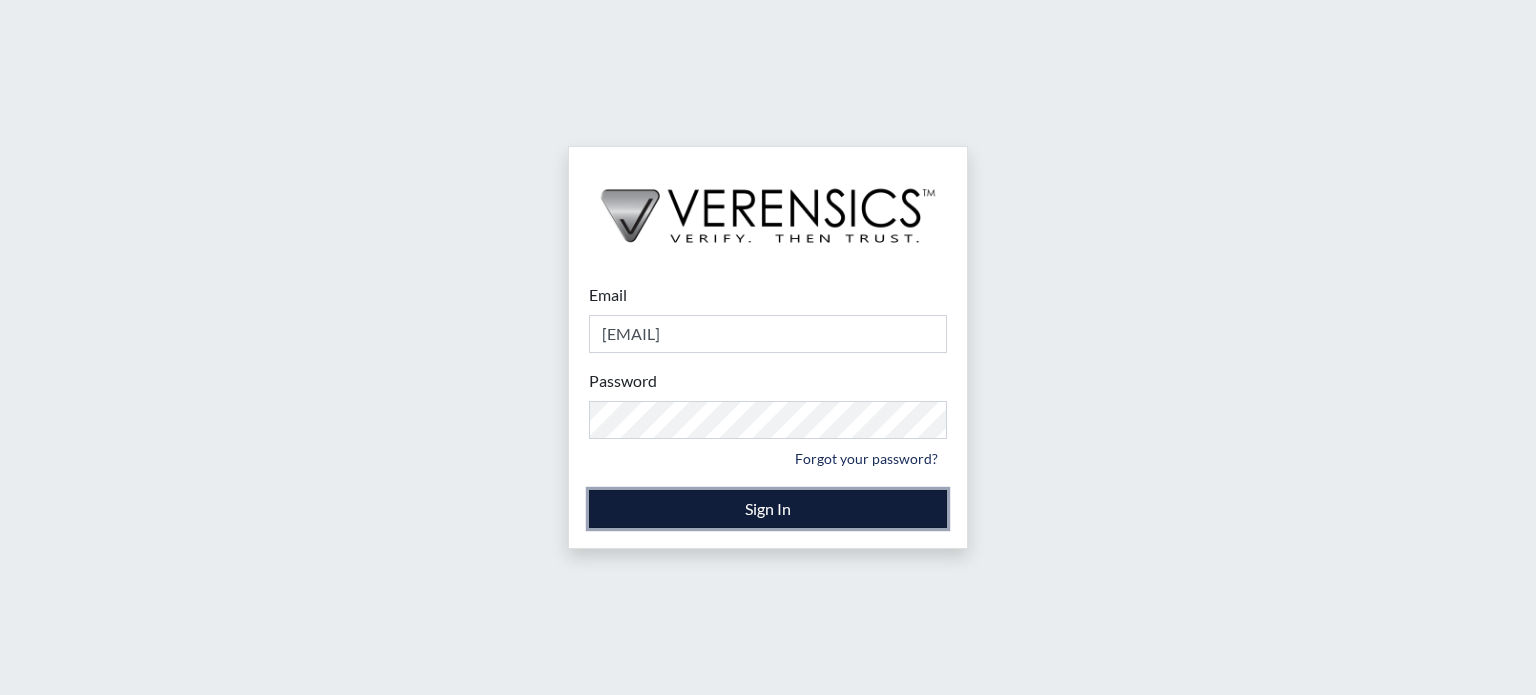 click on "Sign In" at bounding box center [768, 509] 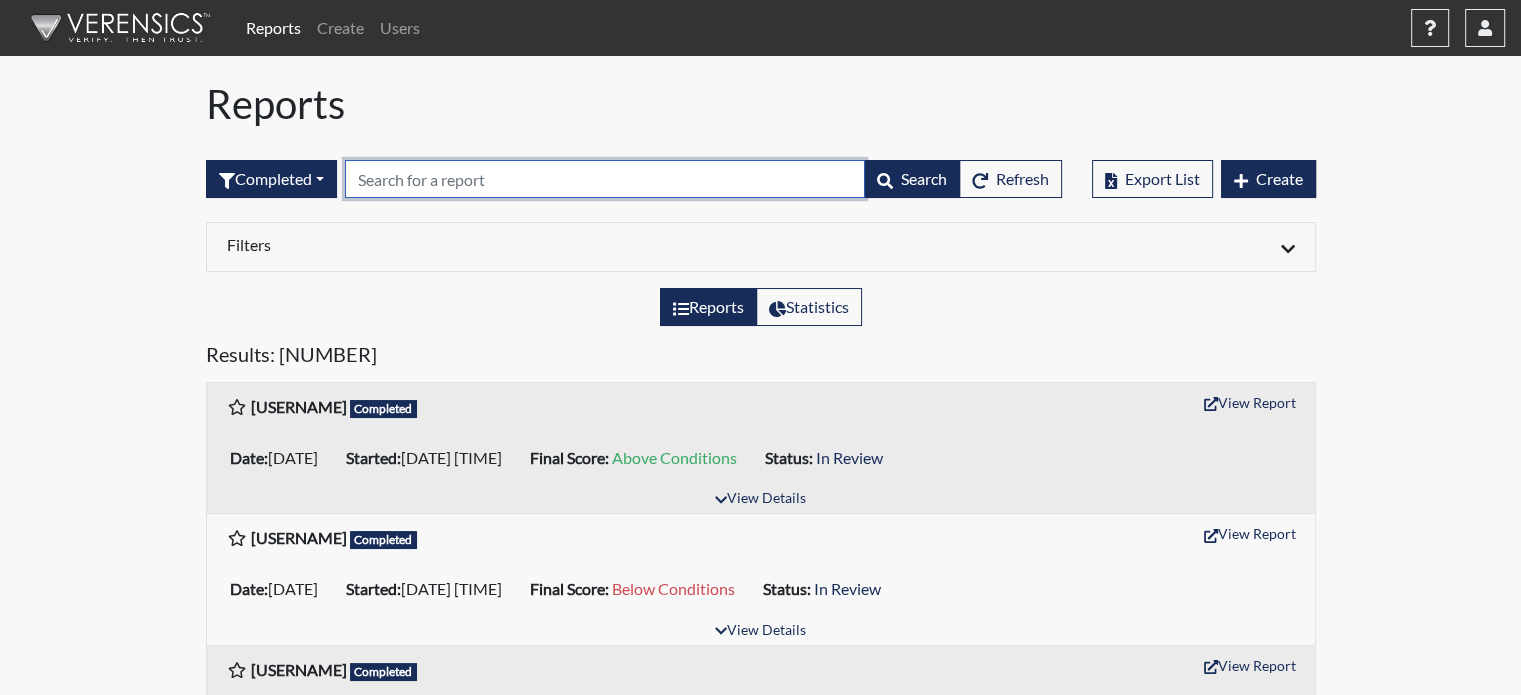 click at bounding box center (605, 179) 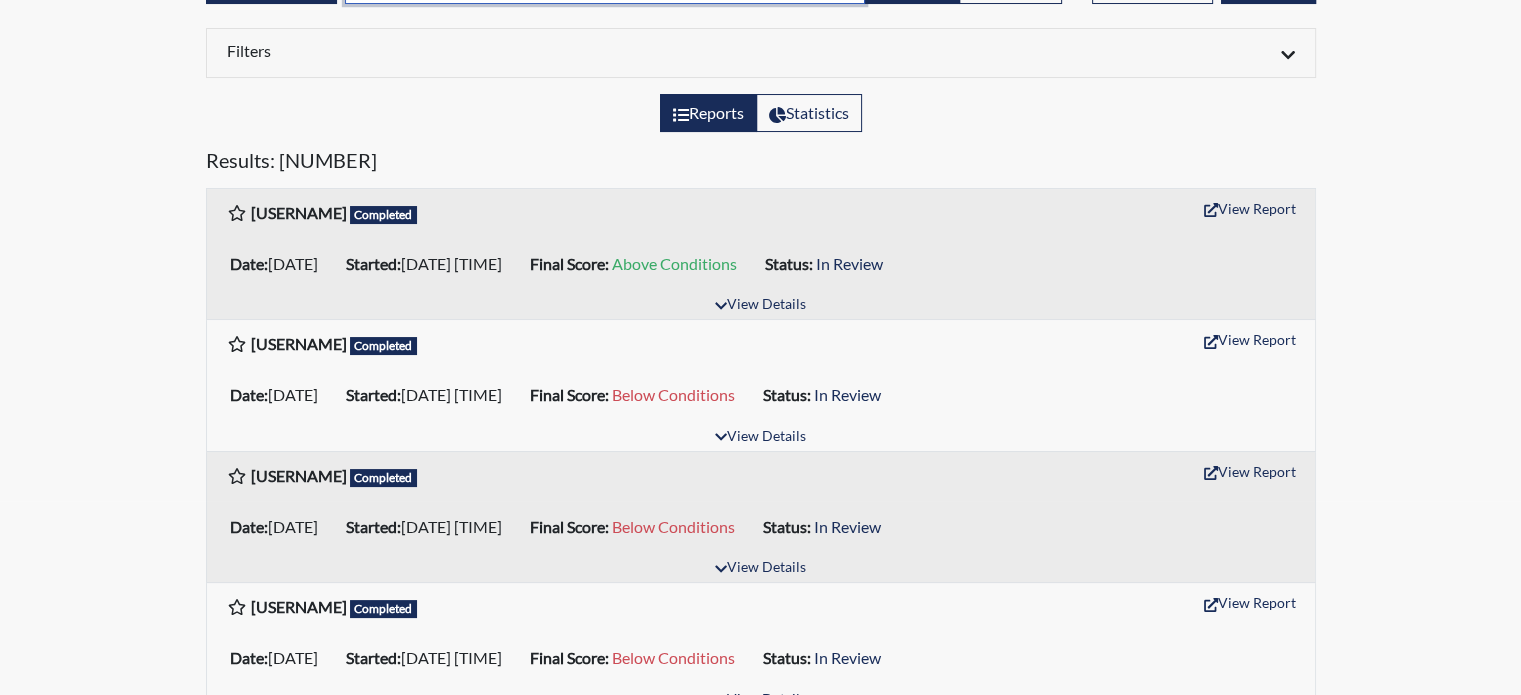 scroll, scrollTop: 300, scrollLeft: 0, axis: vertical 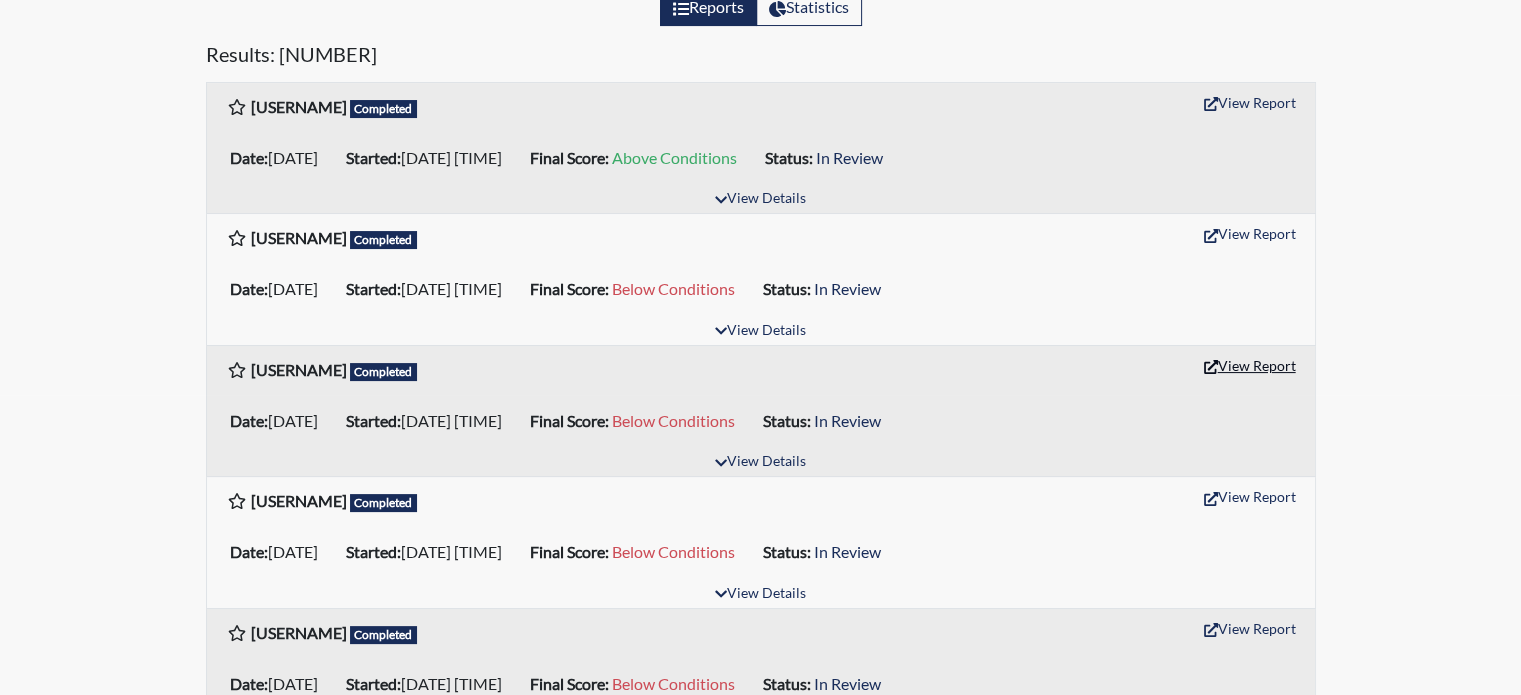 click on "View Report" at bounding box center [1250, 102] 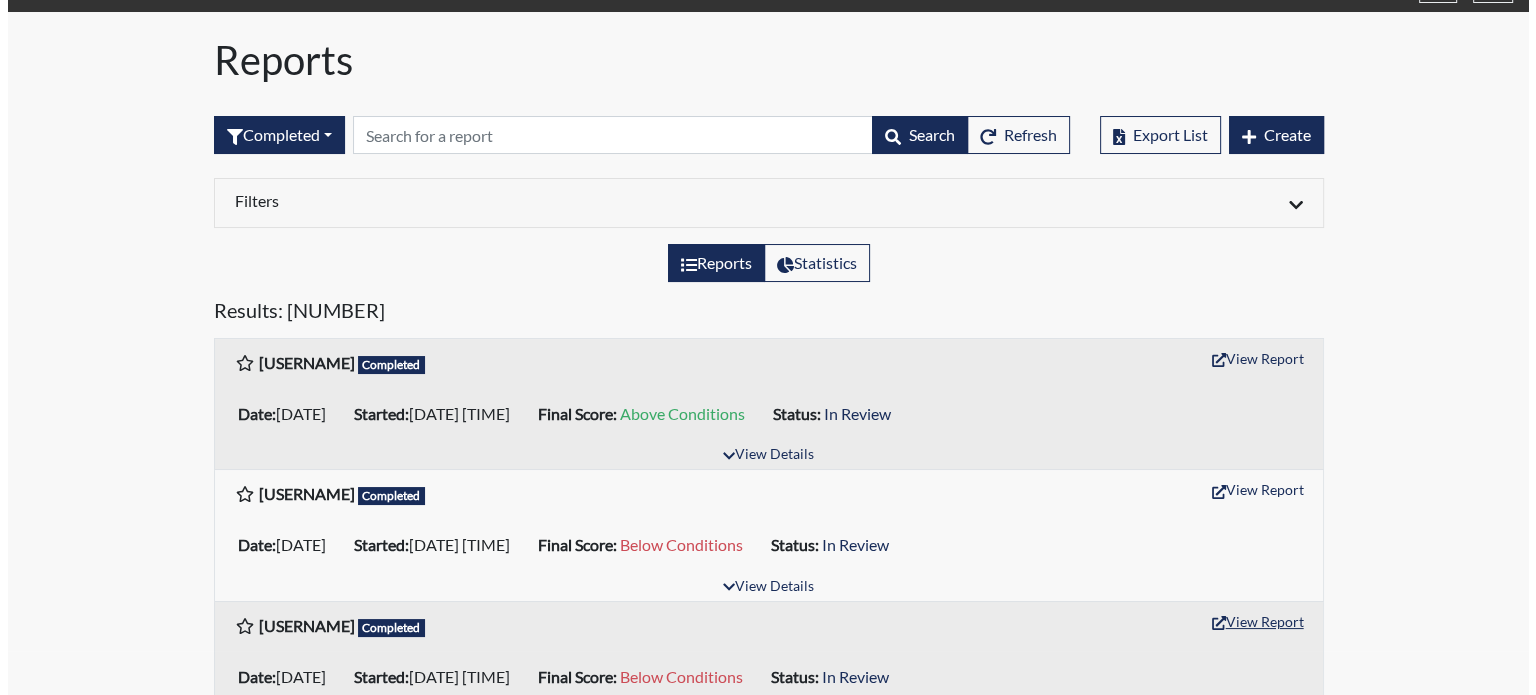 scroll, scrollTop: 0, scrollLeft: 0, axis: both 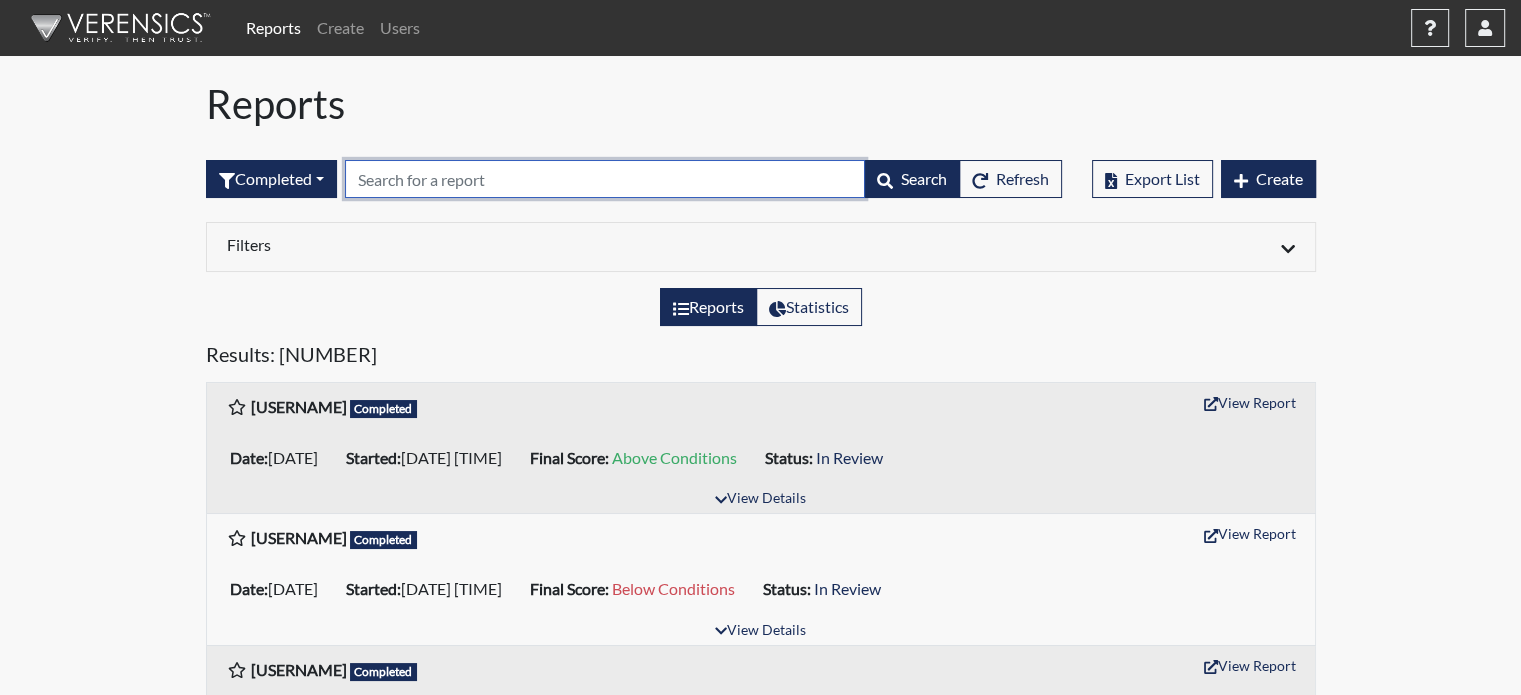 click at bounding box center [605, 179] 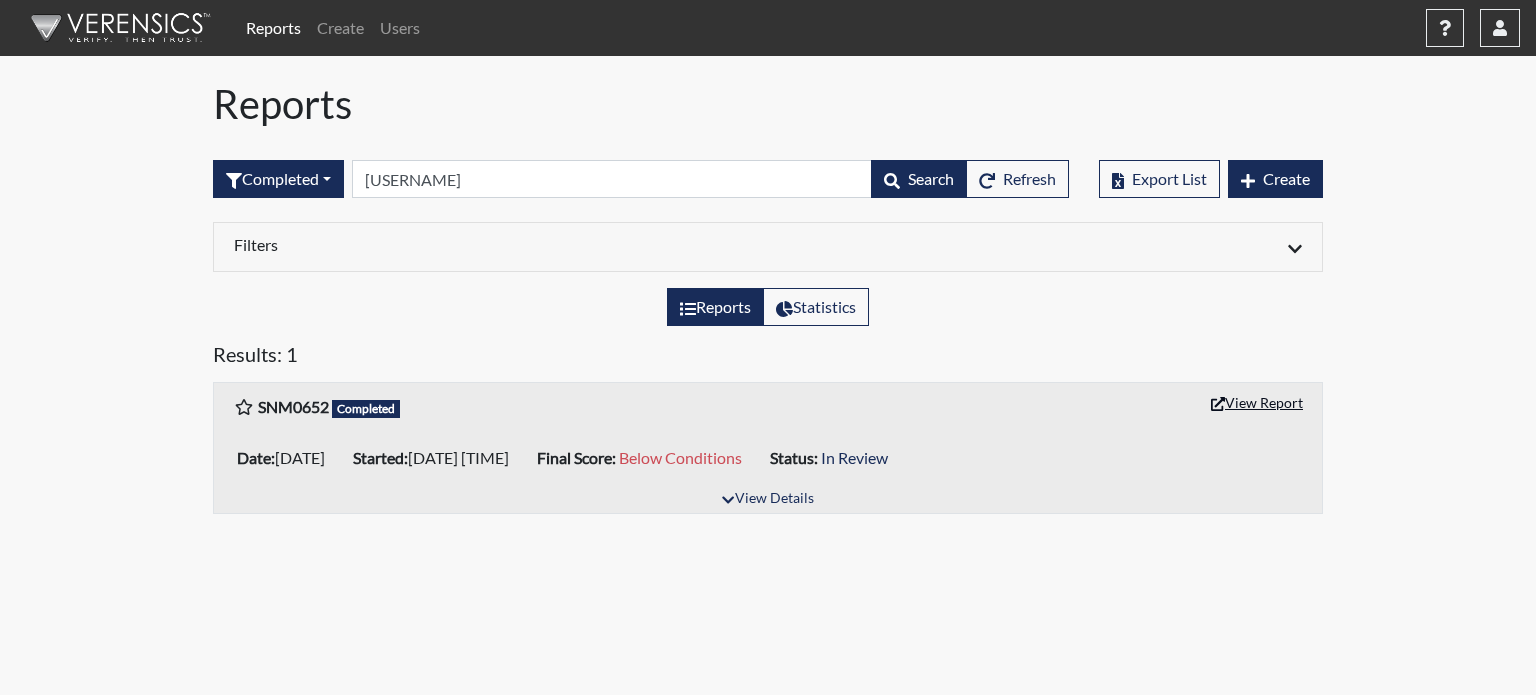 click on "View Report" at bounding box center [1257, 402] 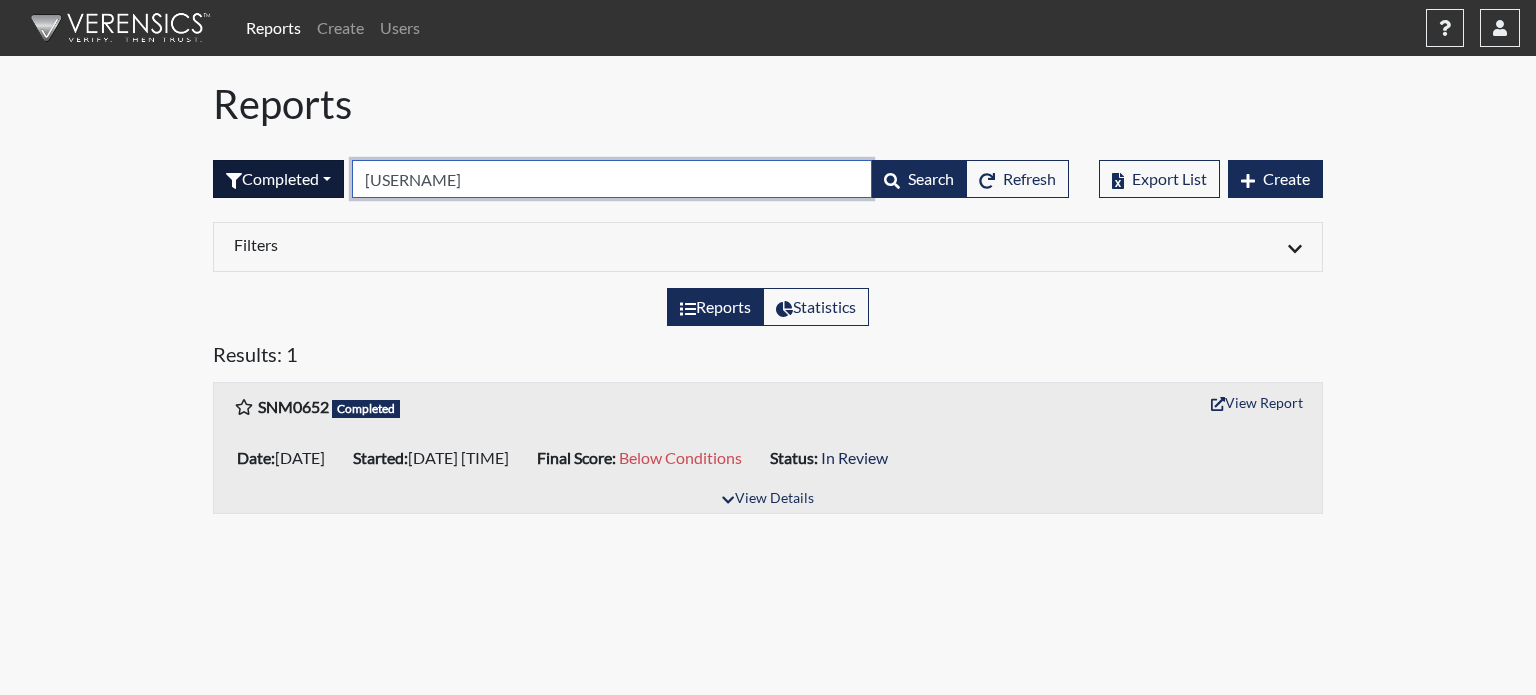 drag, startPoint x: 458, startPoint y: 179, endPoint x: 336, endPoint y: 178, distance: 122.0041 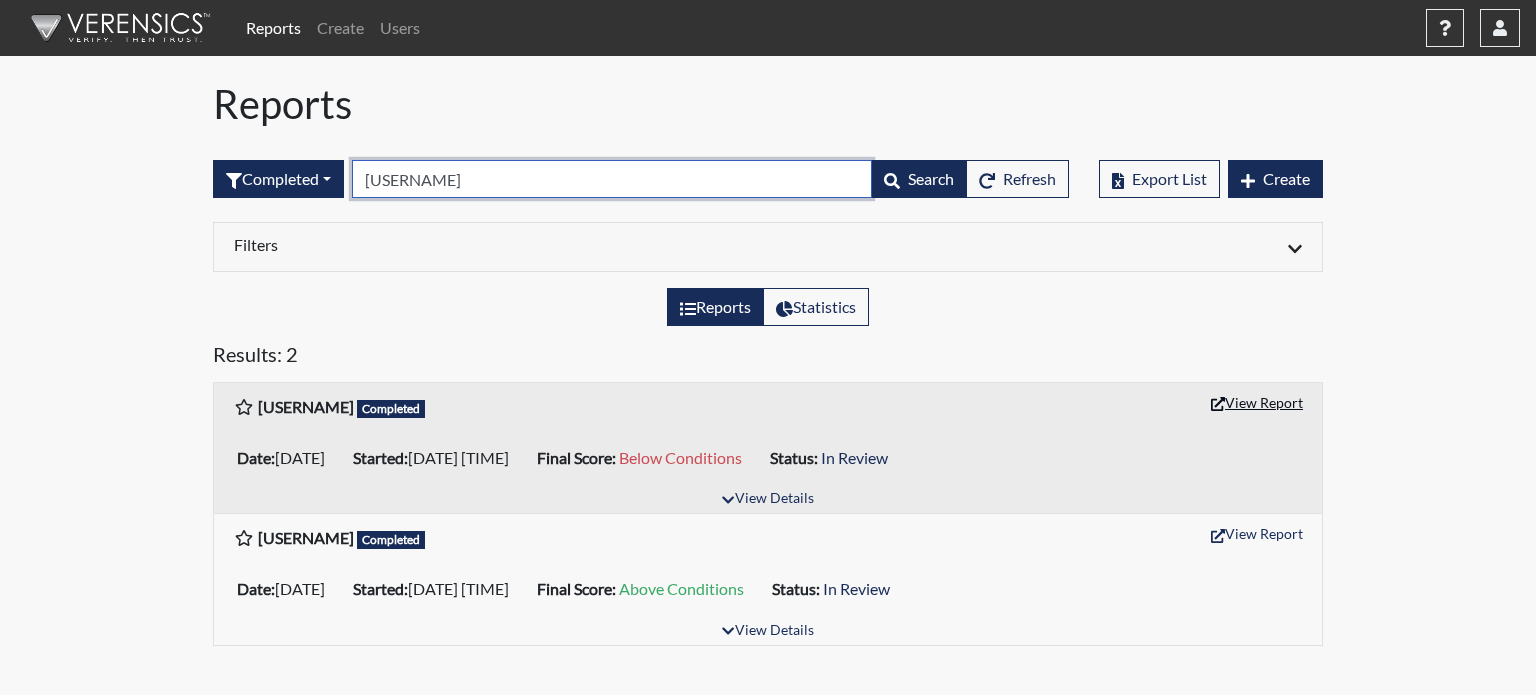 type on "[USERNAME]" 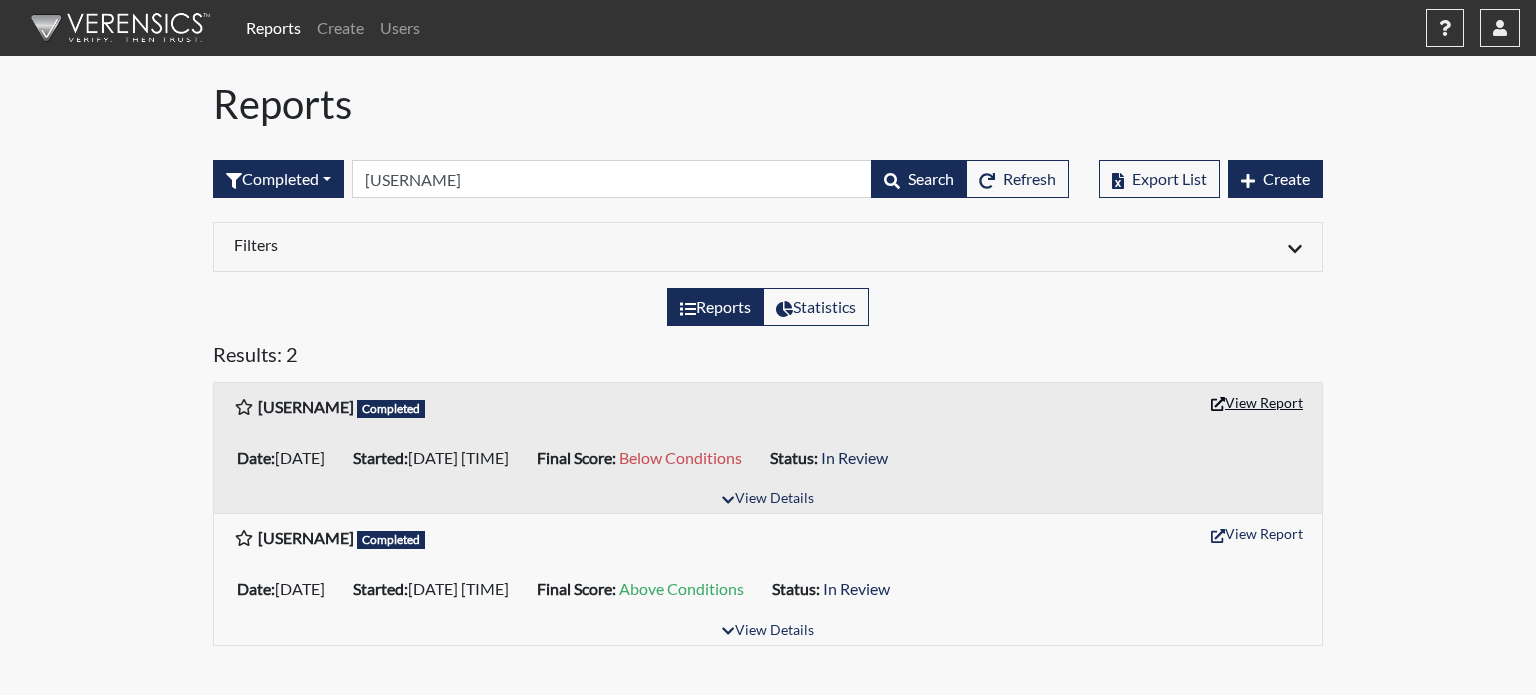 click on "View Report" at bounding box center (1257, 402) 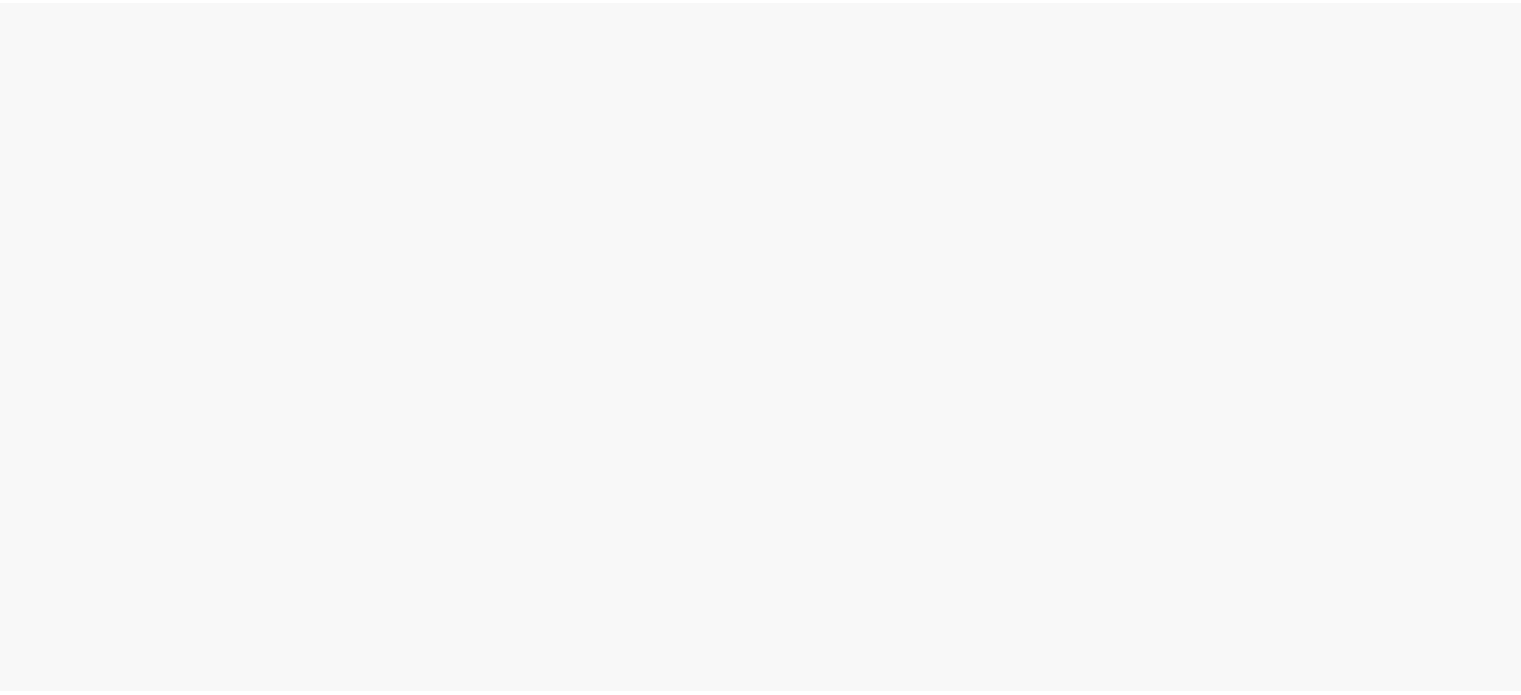 scroll, scrollTop: 0, scrollLeft: 0, axis: both 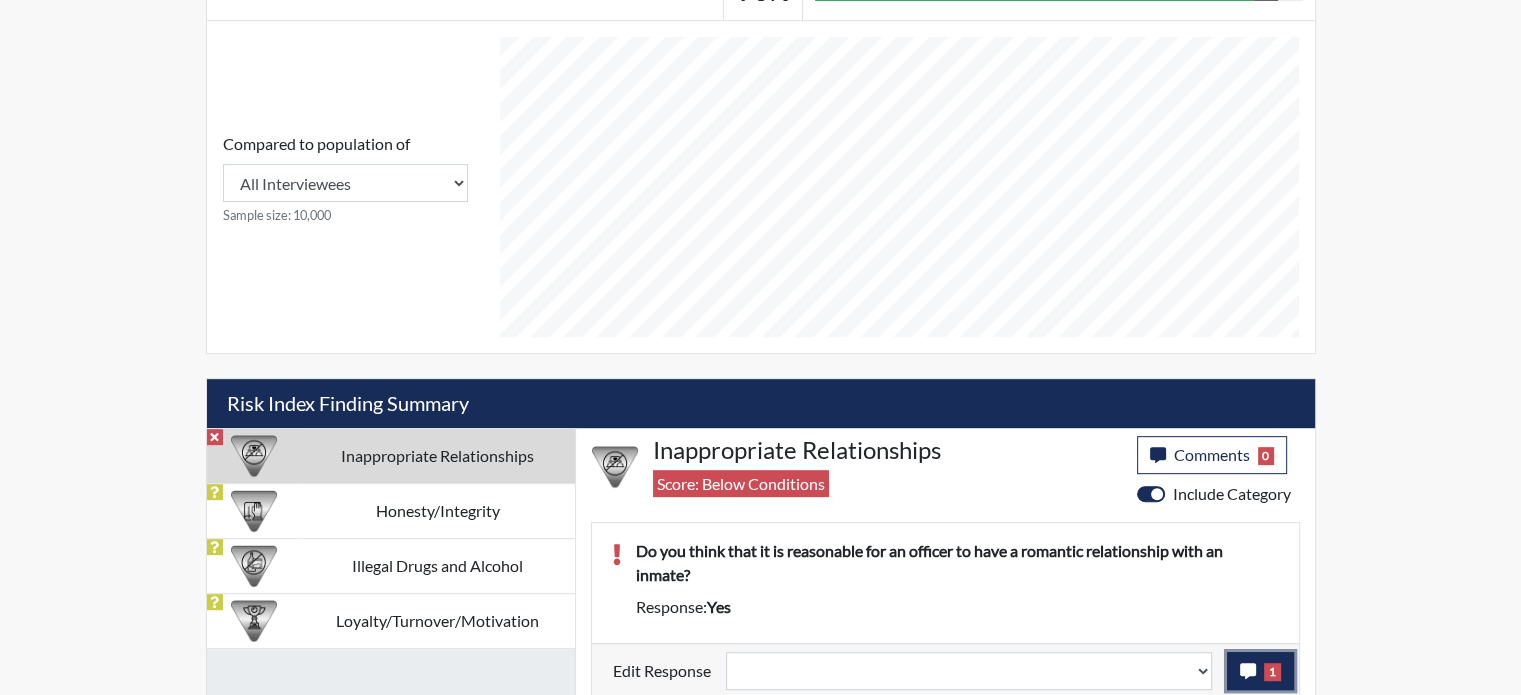 click at bounding box center (1248, 671) 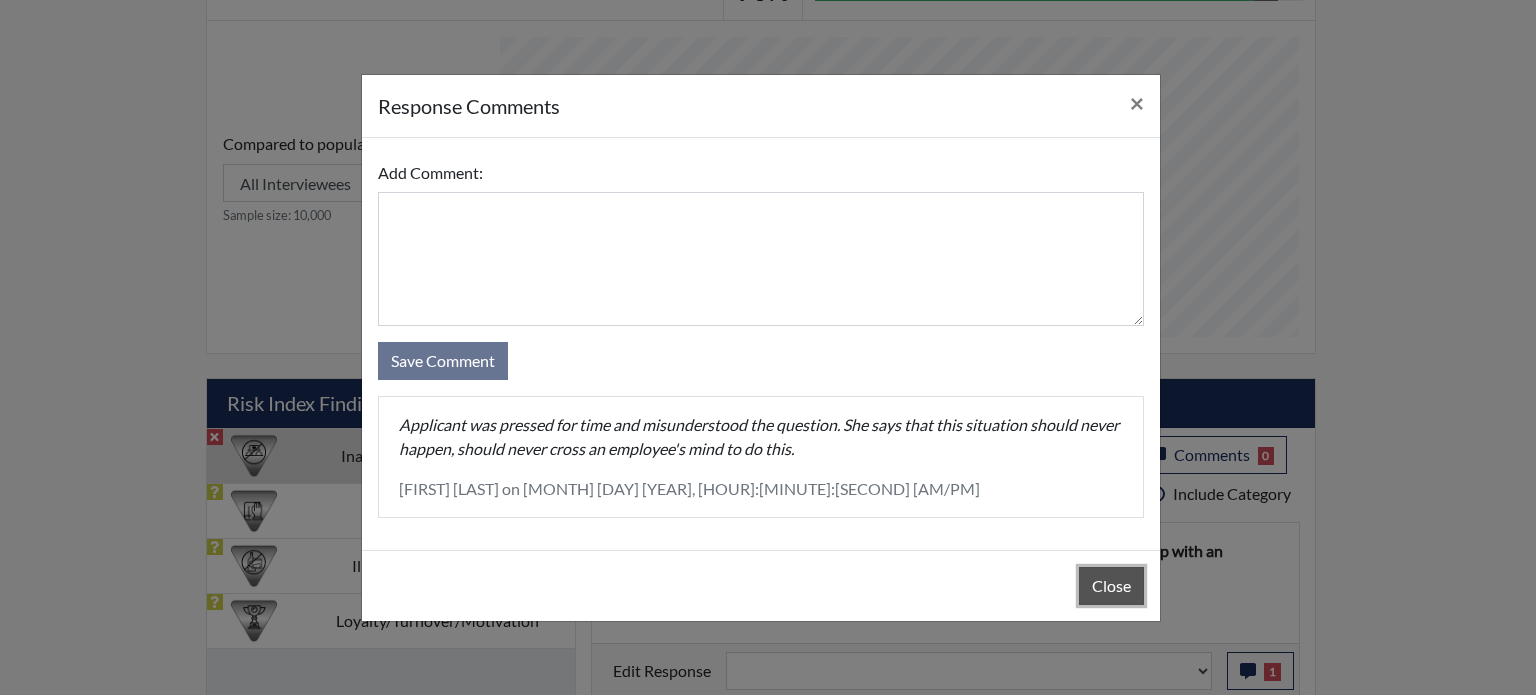 click on "Close" at bounding box center [1111, 586] 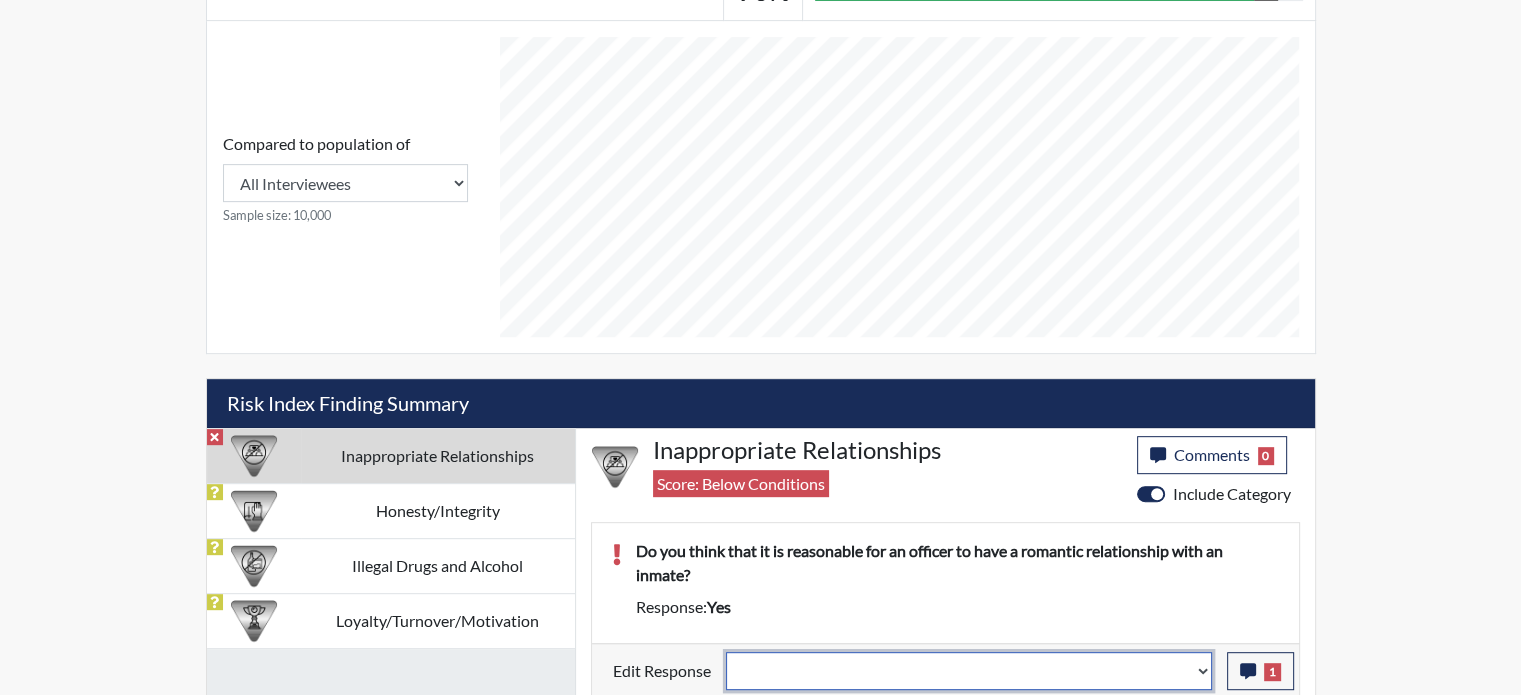 click on "Question is not relevant. Results will be updated. Reasonable explanation provided. Results will be updated. Response confirmed, which places the score below conditions. Clear the response edit. Results will be updated." at bounding box center [969, 671] 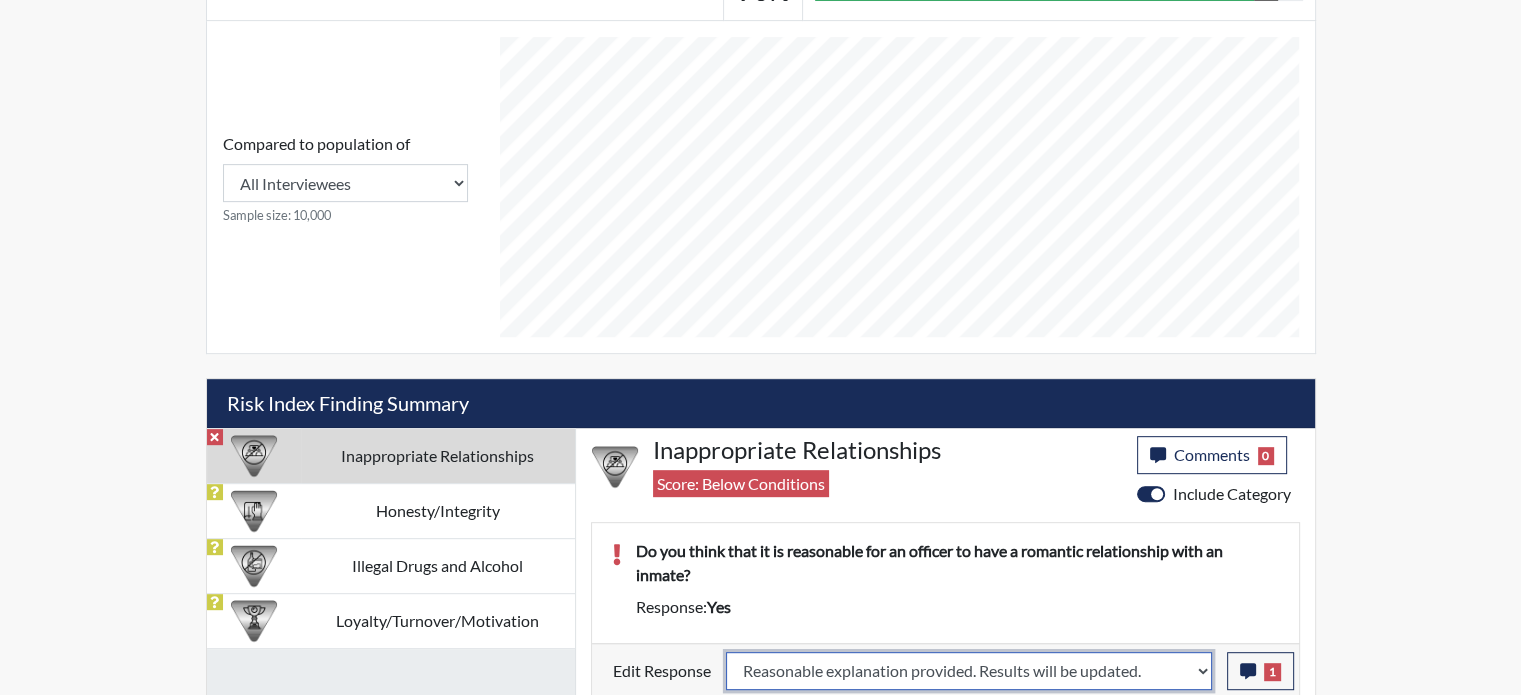 click on "Question is not relevant. Results will be updated. Reasonable explanation provided. Results will be updated. Response confirmed, which places the score below conditions. Clear the response edit. Results will be updated." at bounding box center (969, 671) 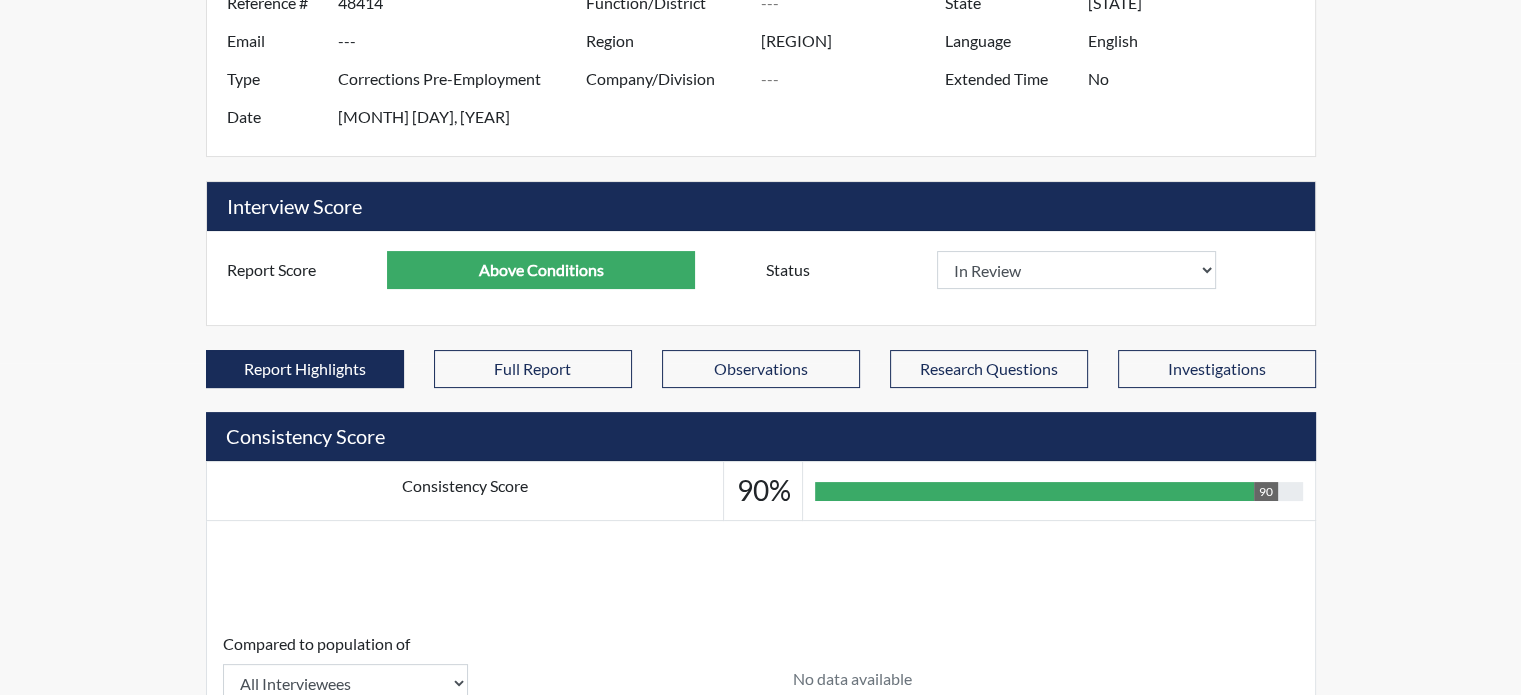scroll, scrollTop: 0, scrollLeft: 0, axis: both 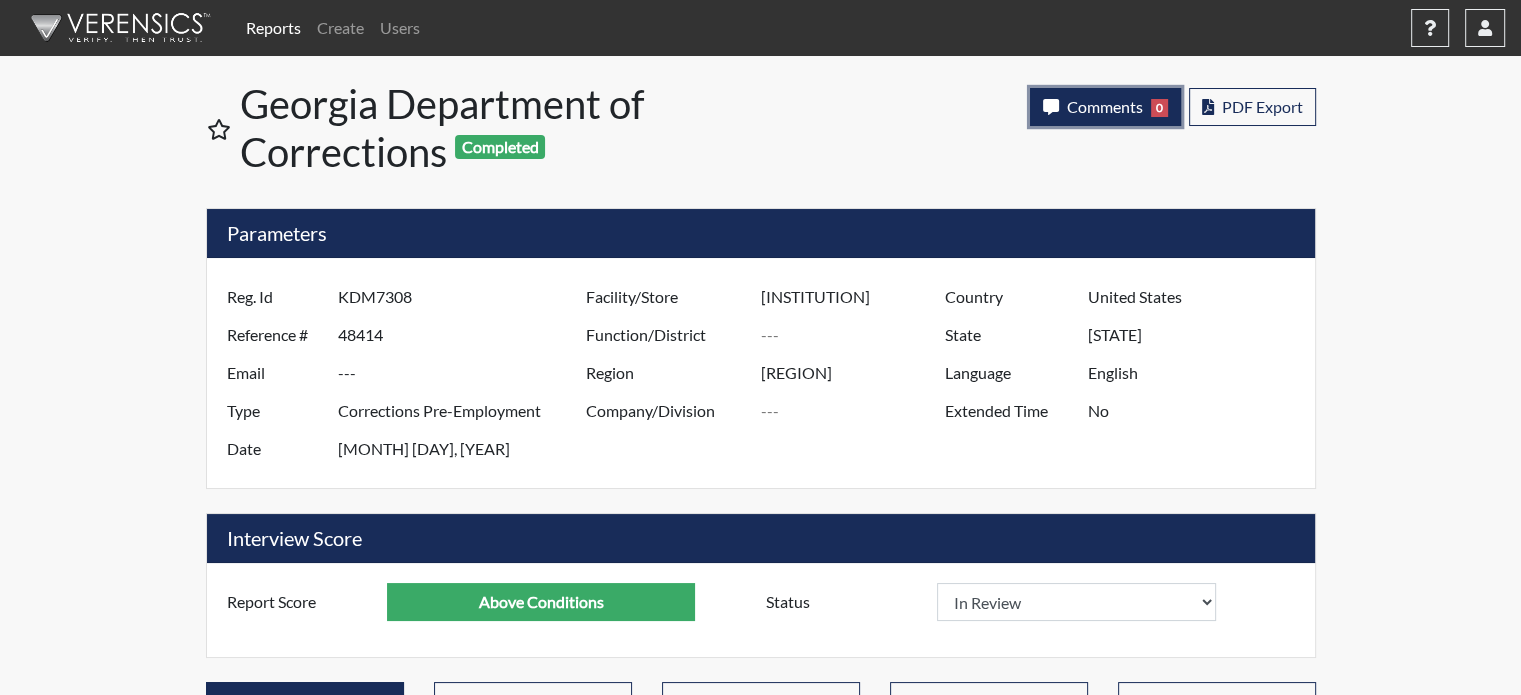 click on "Comments" at bounding box center [1105, 106] 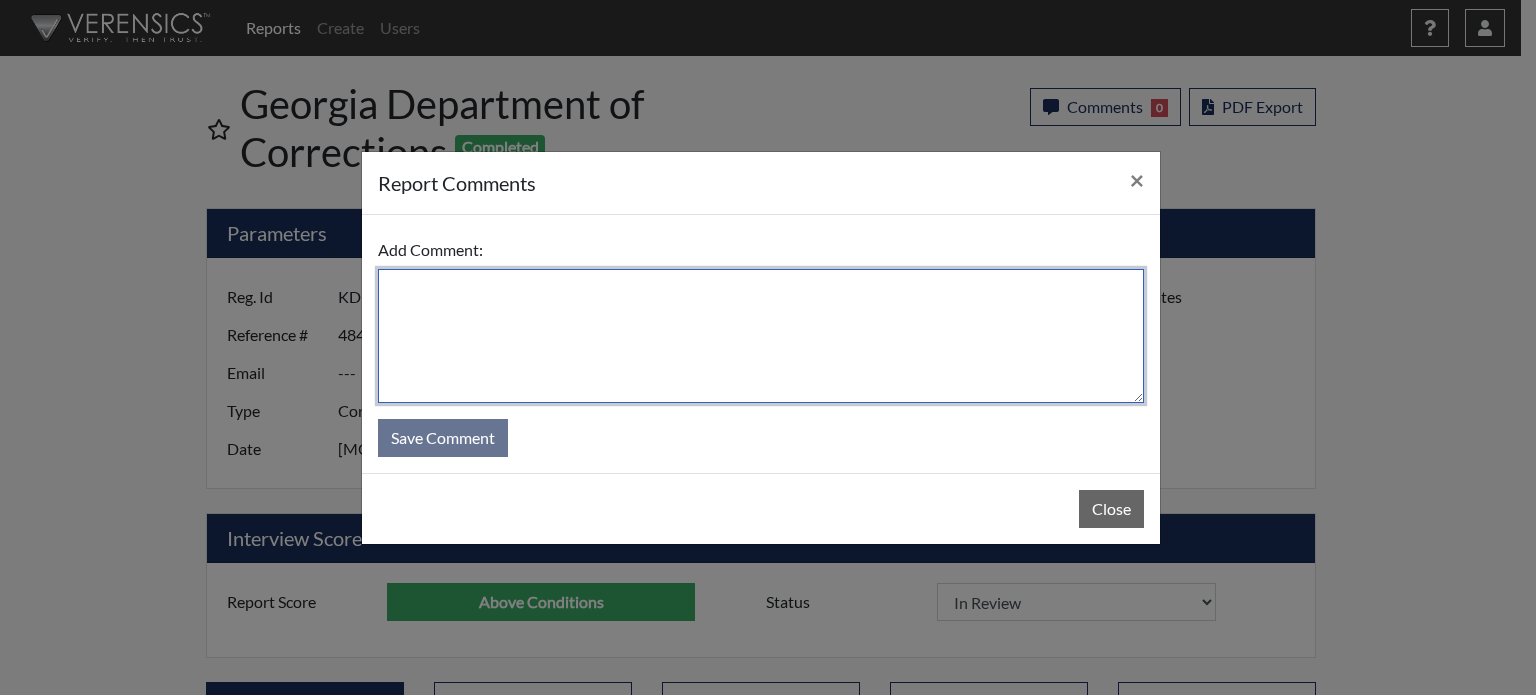 click at bounding box center (761, 336) 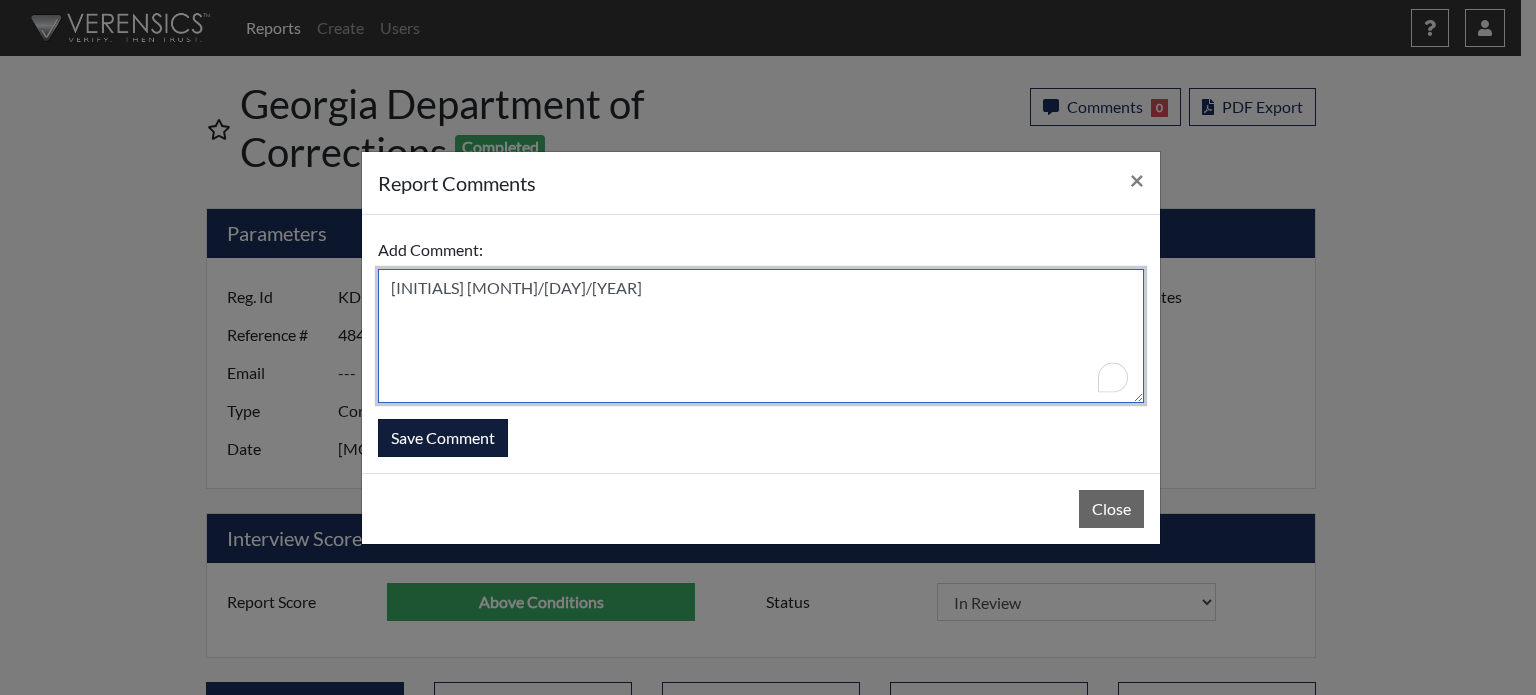type on "[INITIALS] [DATE]" 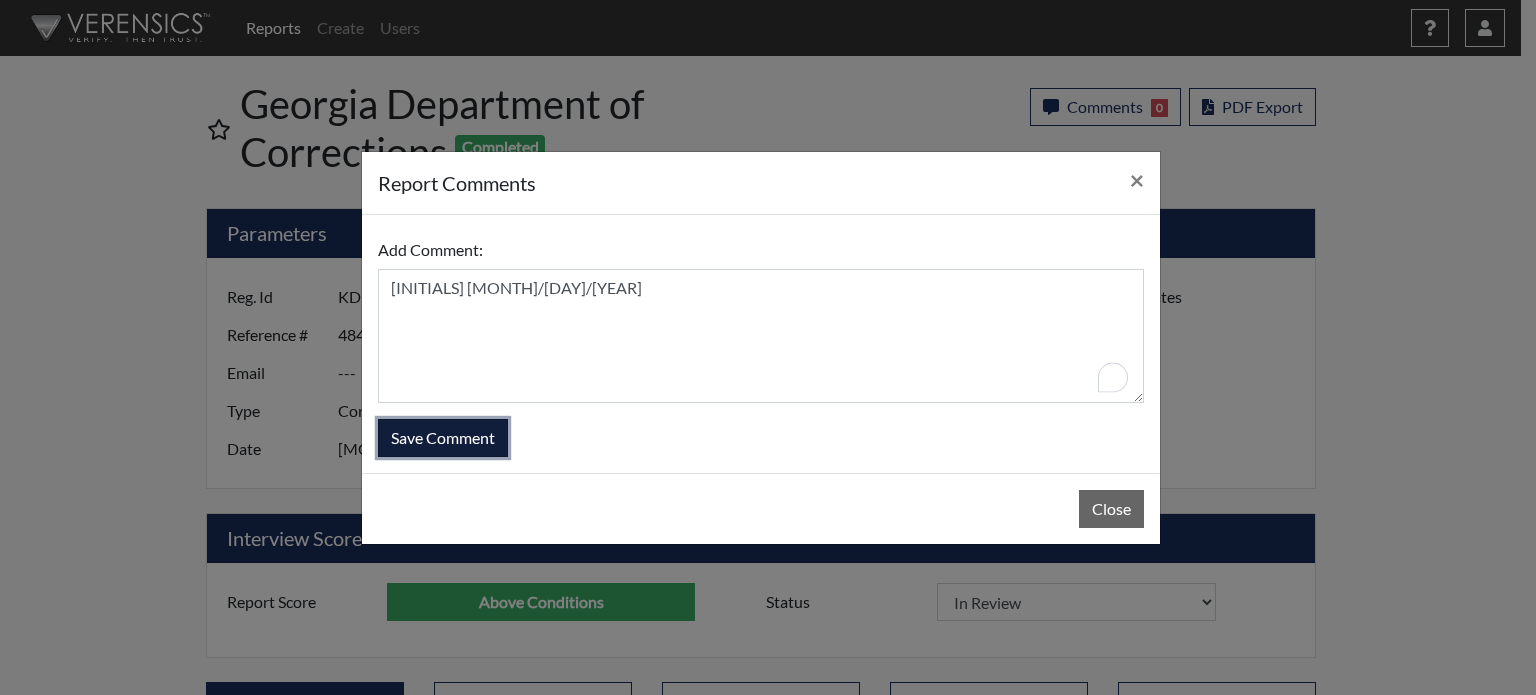 click on "Save Comment" at bounding box center [443, 438] 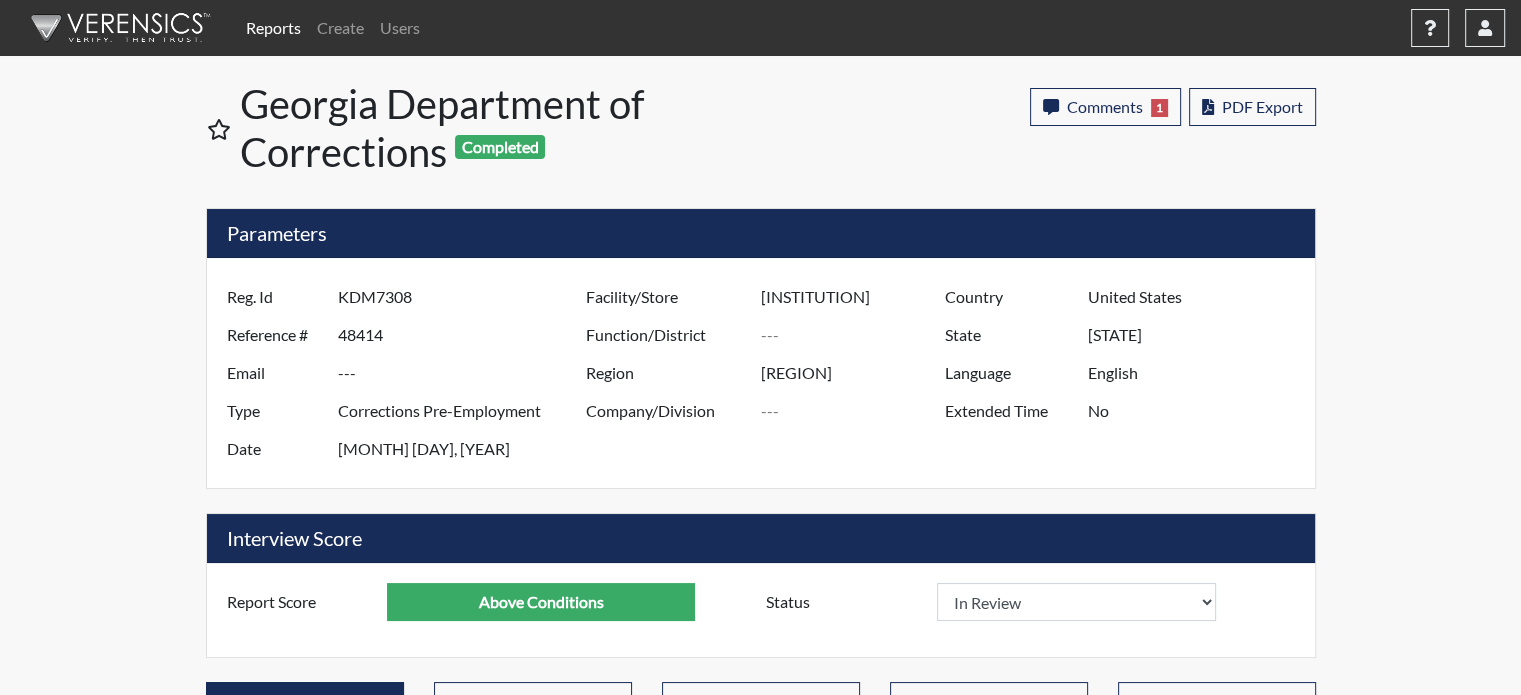 scroll, scrollTop: 999668, scrollLeft: 999168, axis: both 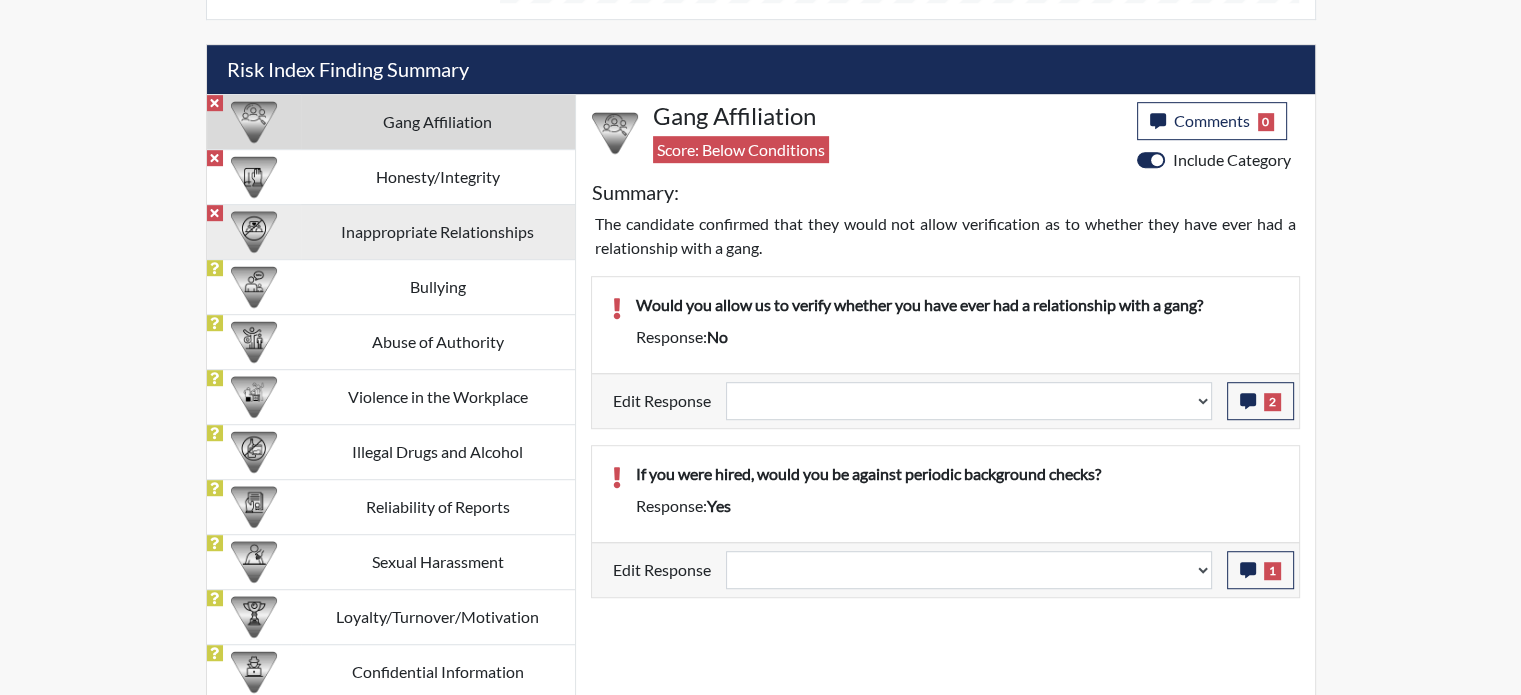 click on "Inappropriate Relationships" at bounding box center (438, 121) 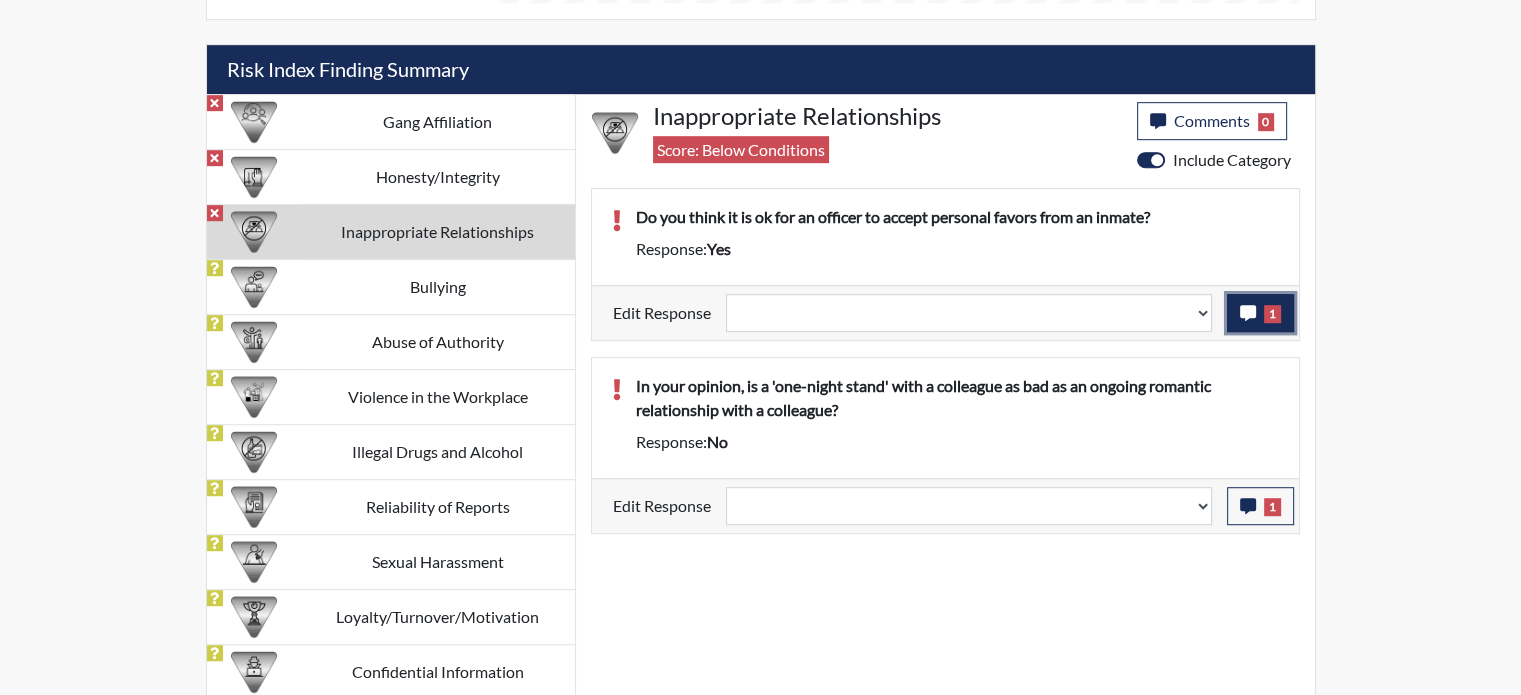 click at bounding box center (1248, 313) 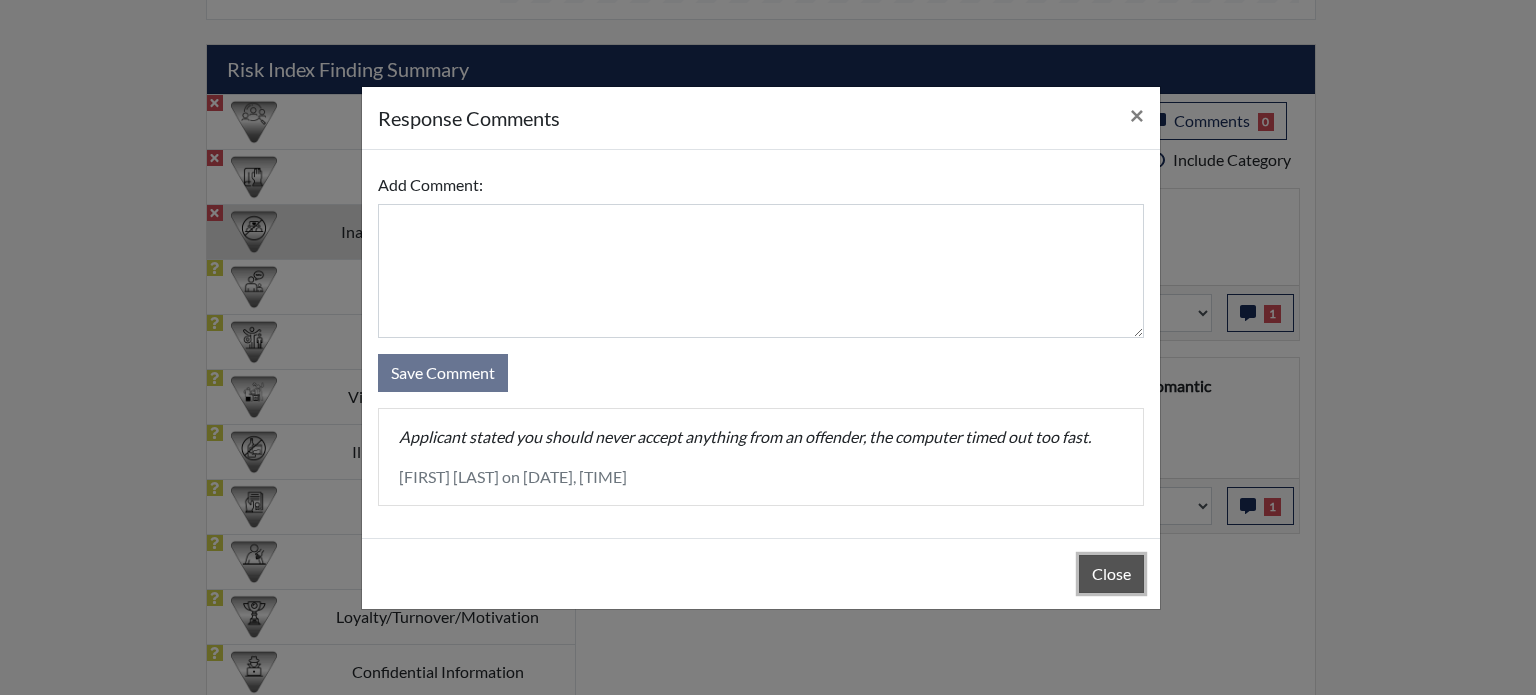 click on "Close" at bounding box center [1111, 574] 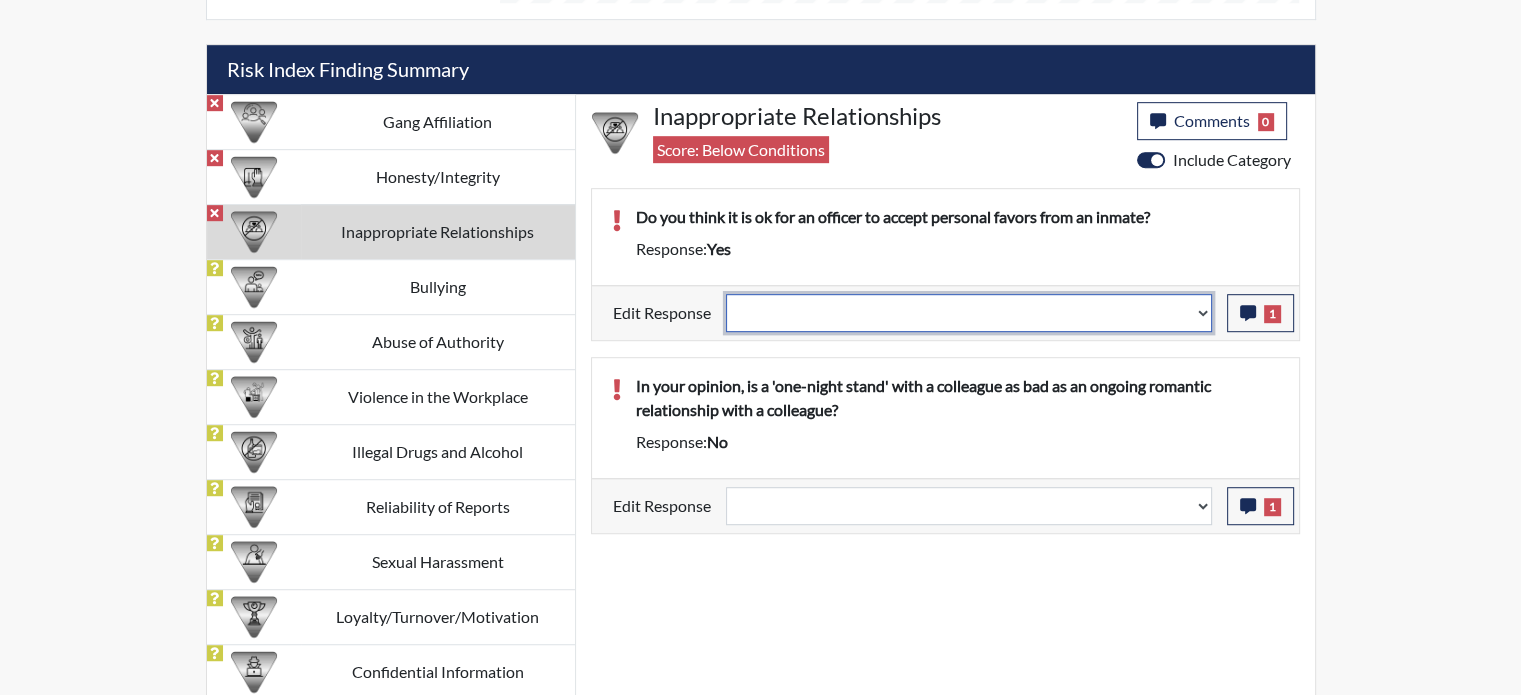 click on "Question is not relevant. Results will be updated. Reasonable explanation provided. Results will be updated. Response confirmed, which places the score below conditions. Clear the response edit. Results will be updated." at bounding box center [969, 313] 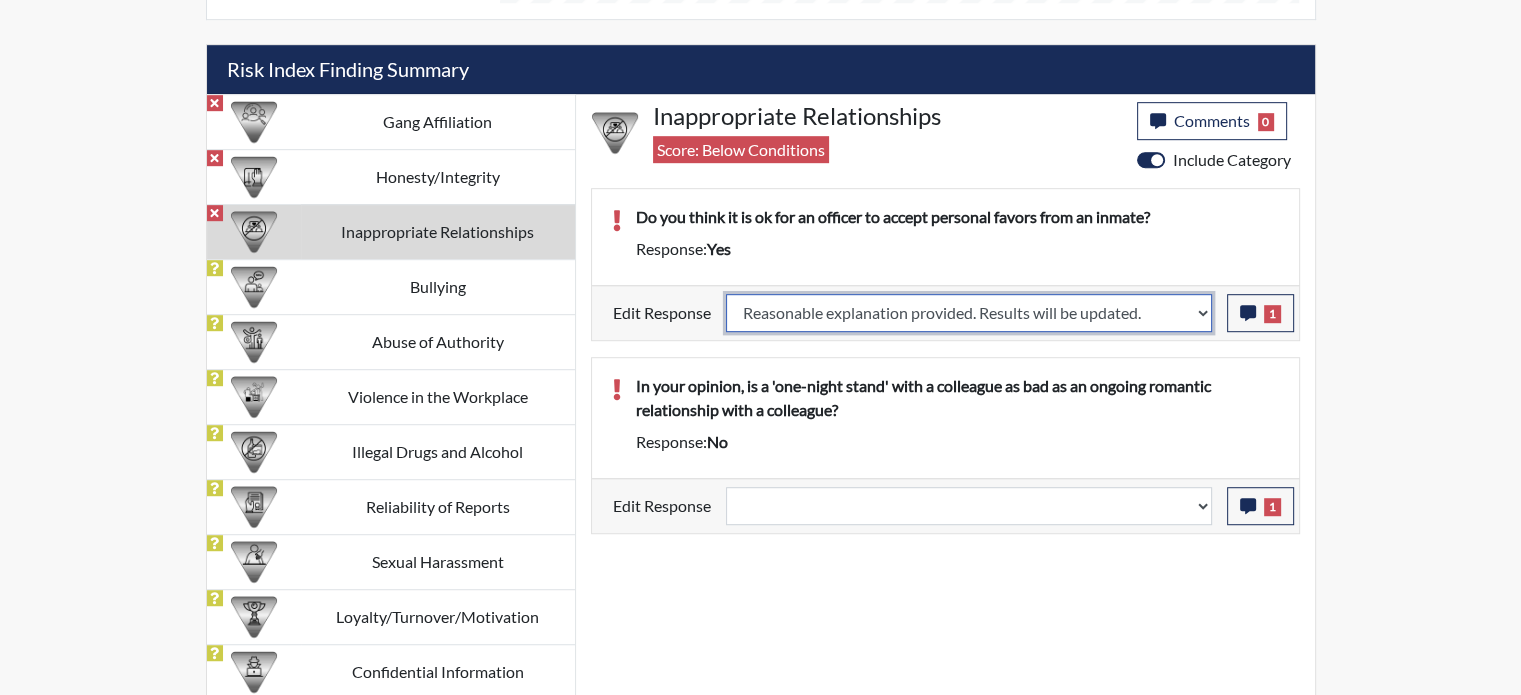 click on "Question is not relevant. Results will be updated. Reasonable explanation provided. Results will be updated. Response confirmed, which places the score below conditions. Clear the response edit. Results will be updated." at bounding box center (969, 313) 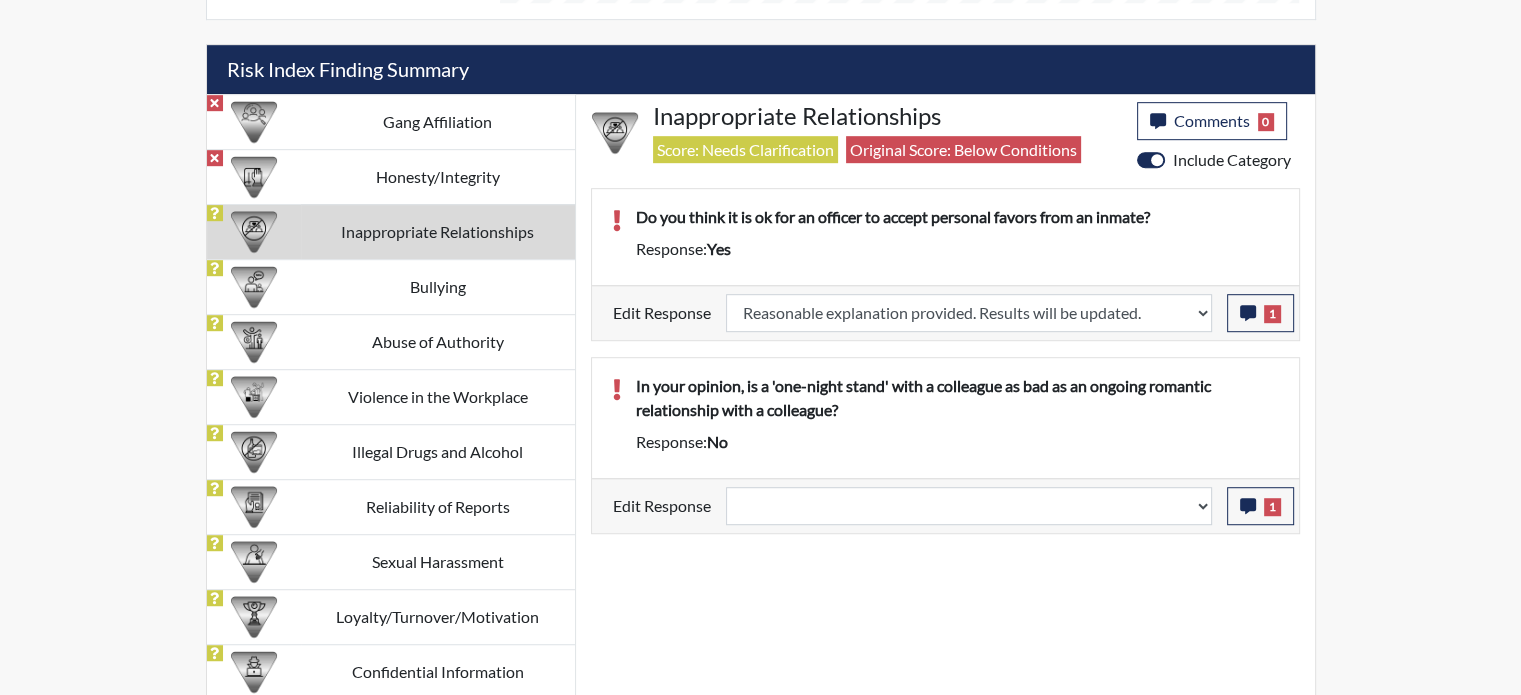scroll, scrollTop: 999668, scrollLeft: 999168, axis: both 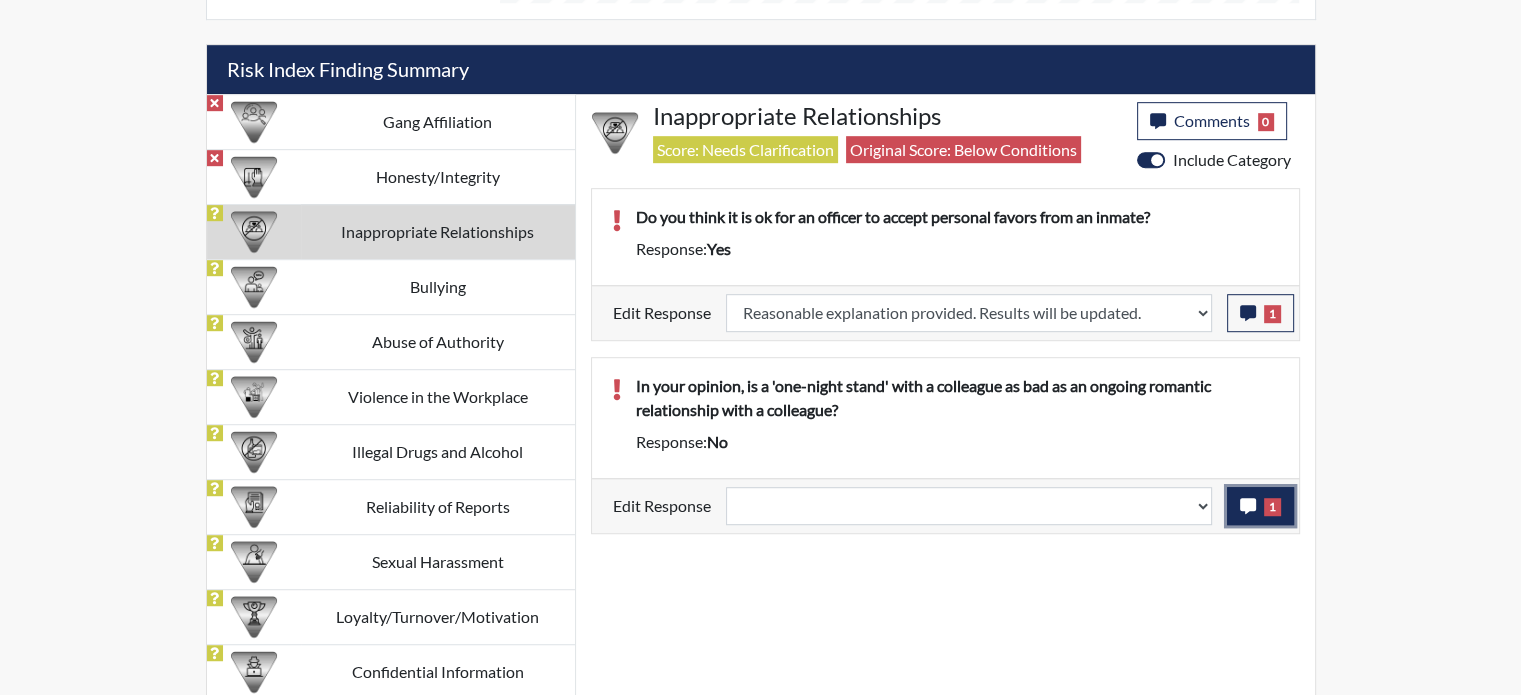 click on "1" at bounding box center (1260, 313) 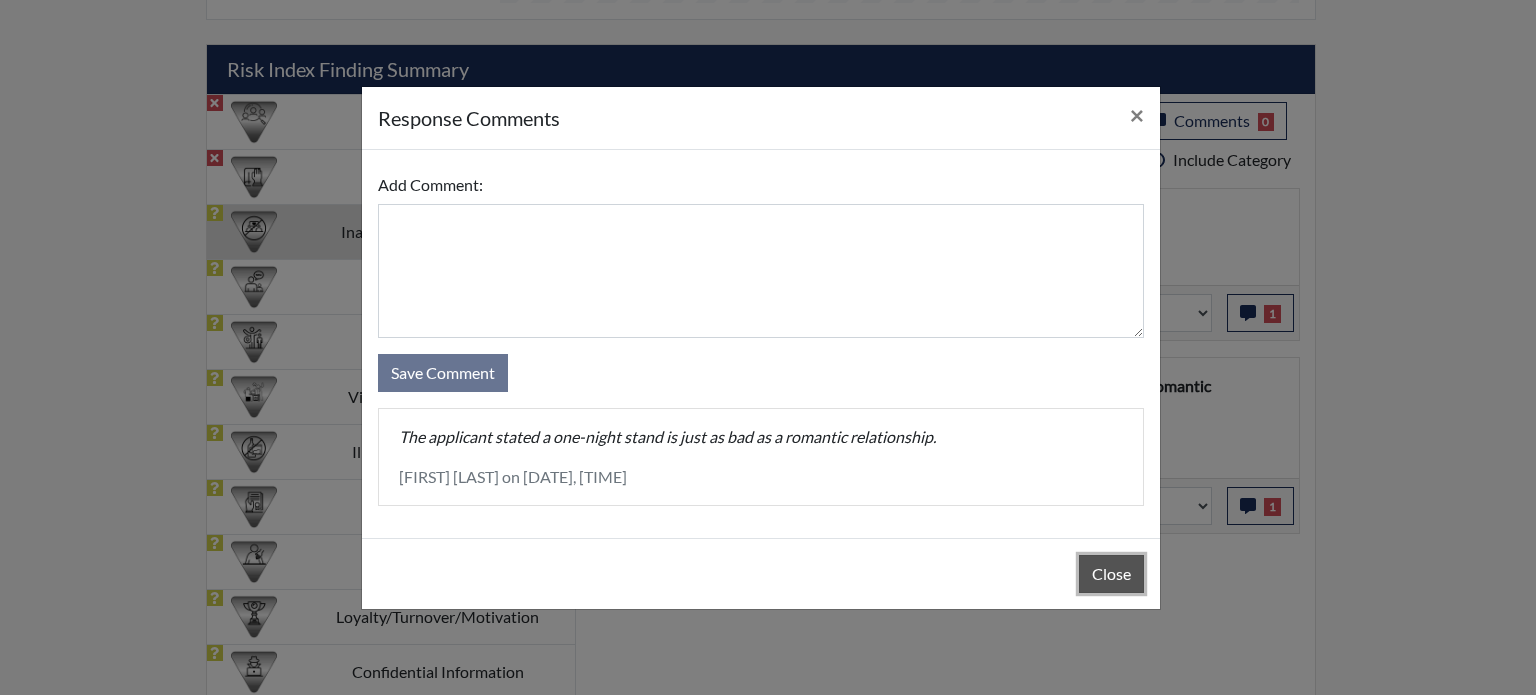 drag, startPoint x: 1104, startPoint y: 580, endPoint x: 1114, endPoint y: 571, distance: 13.453624 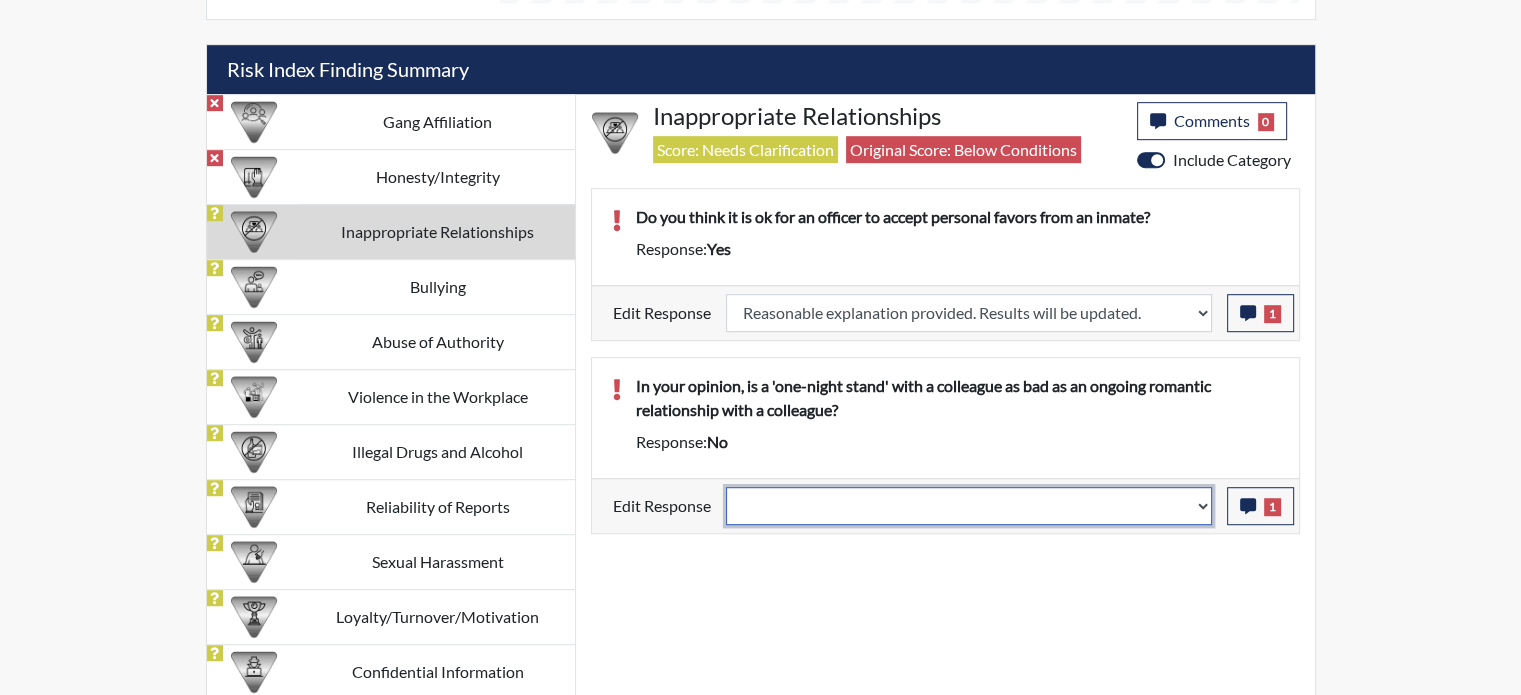 click on "Question is not relevant. Results will be updated. Reasonable explanation provided. Results will be updated. Response confirmed, which places the score below conditions. Clear the response edit. Results will be updated." at bounding box center [969, 313] 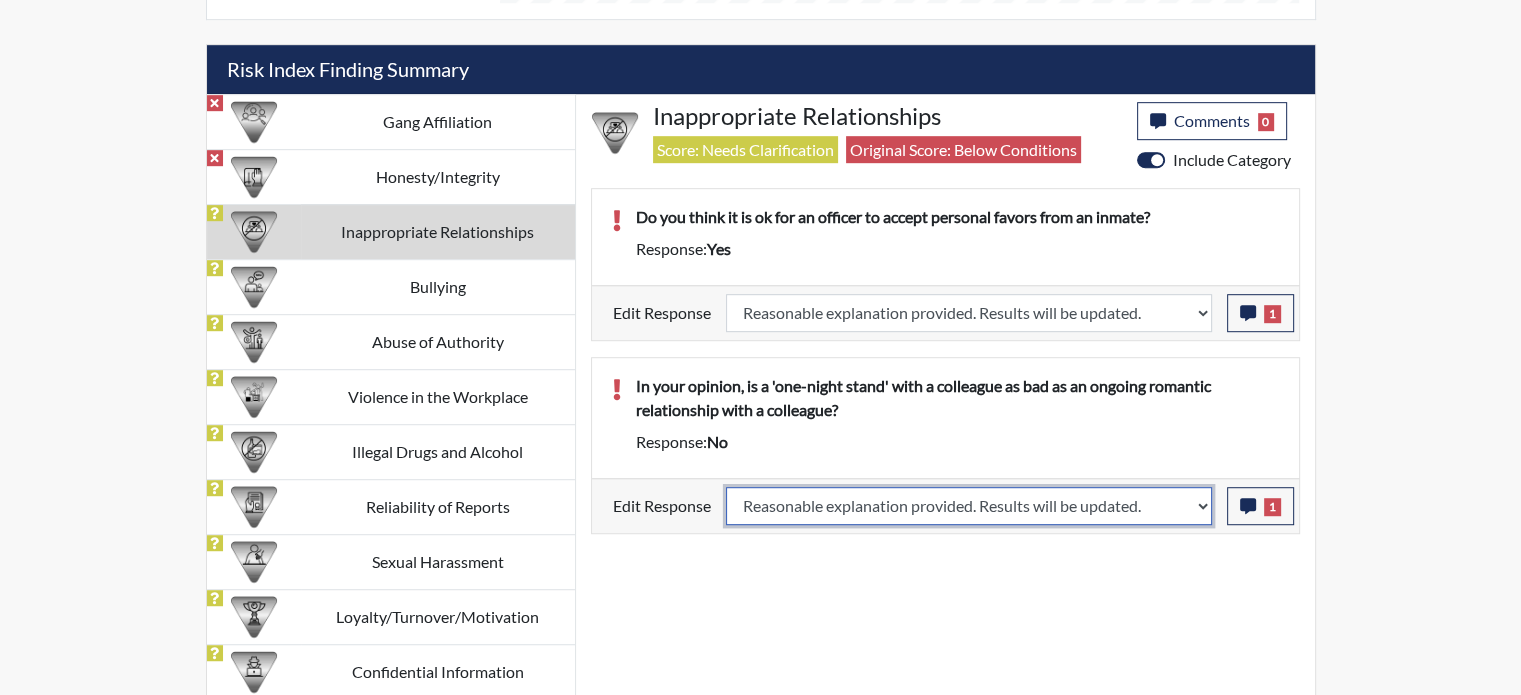 click on "Question is not relevant. Results will be updated. Reasonable explanation provided. Results will be updated. Response confirmed, which places the score below conditions. Clear the response edit. Results will be updated." at bounding box center (969, 313) 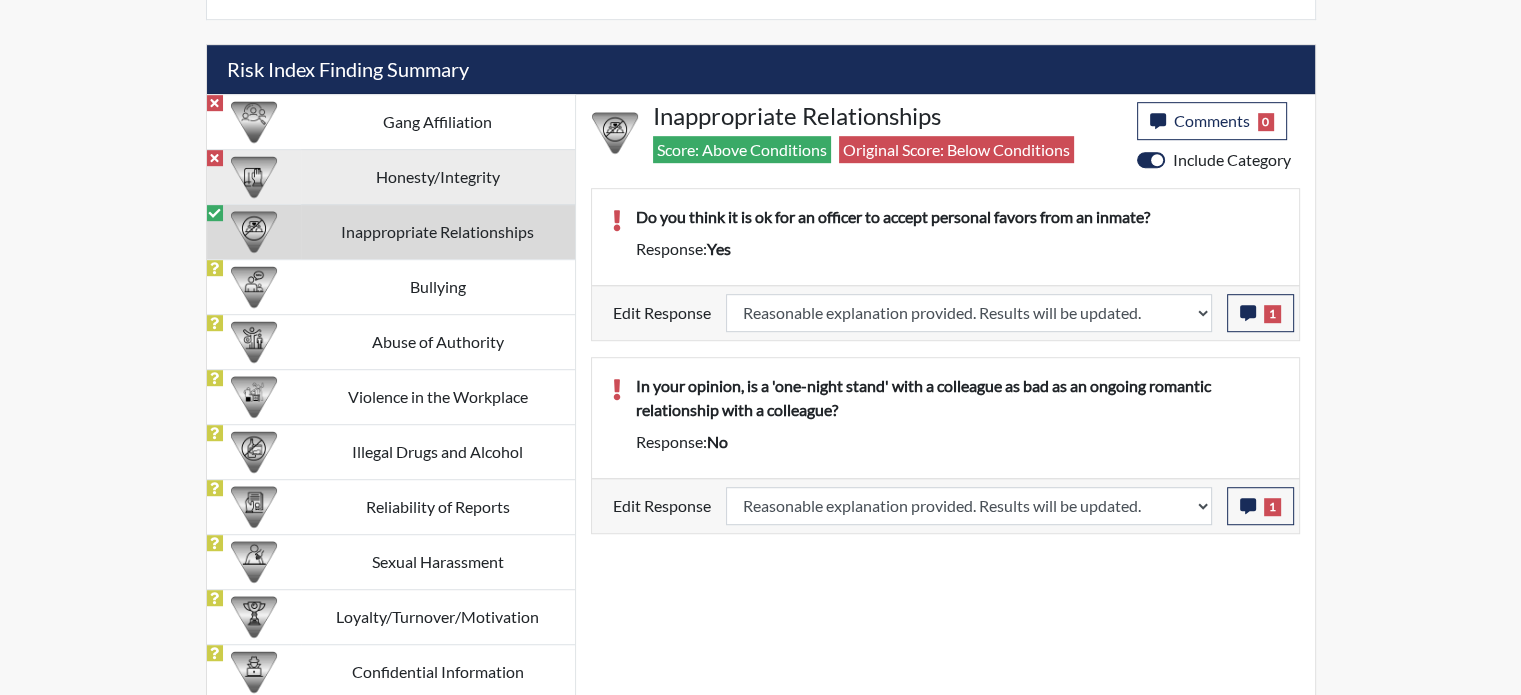 click on "Honesty/Integrity" at bounding box center (438, 121) 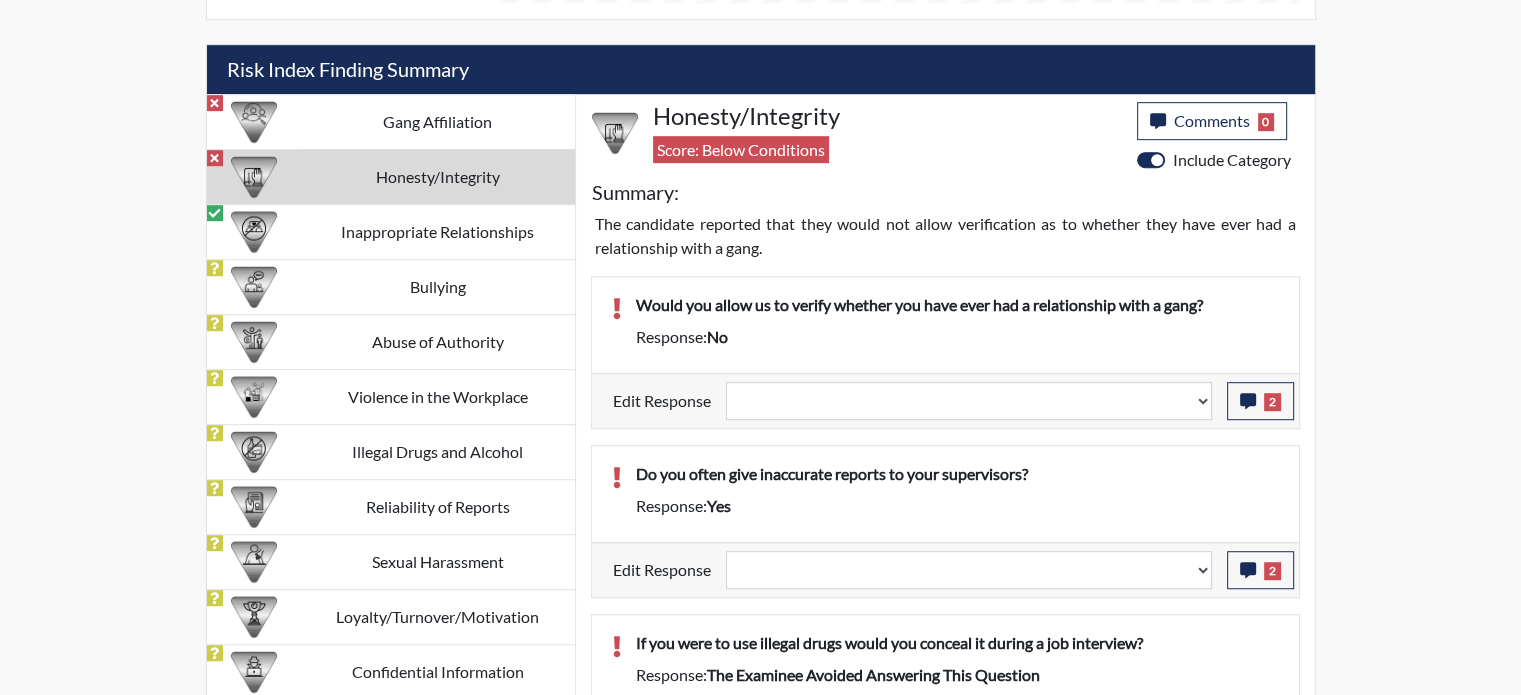 scroll, scrollTop: 999668, scrollLeft: 999168, axis: both 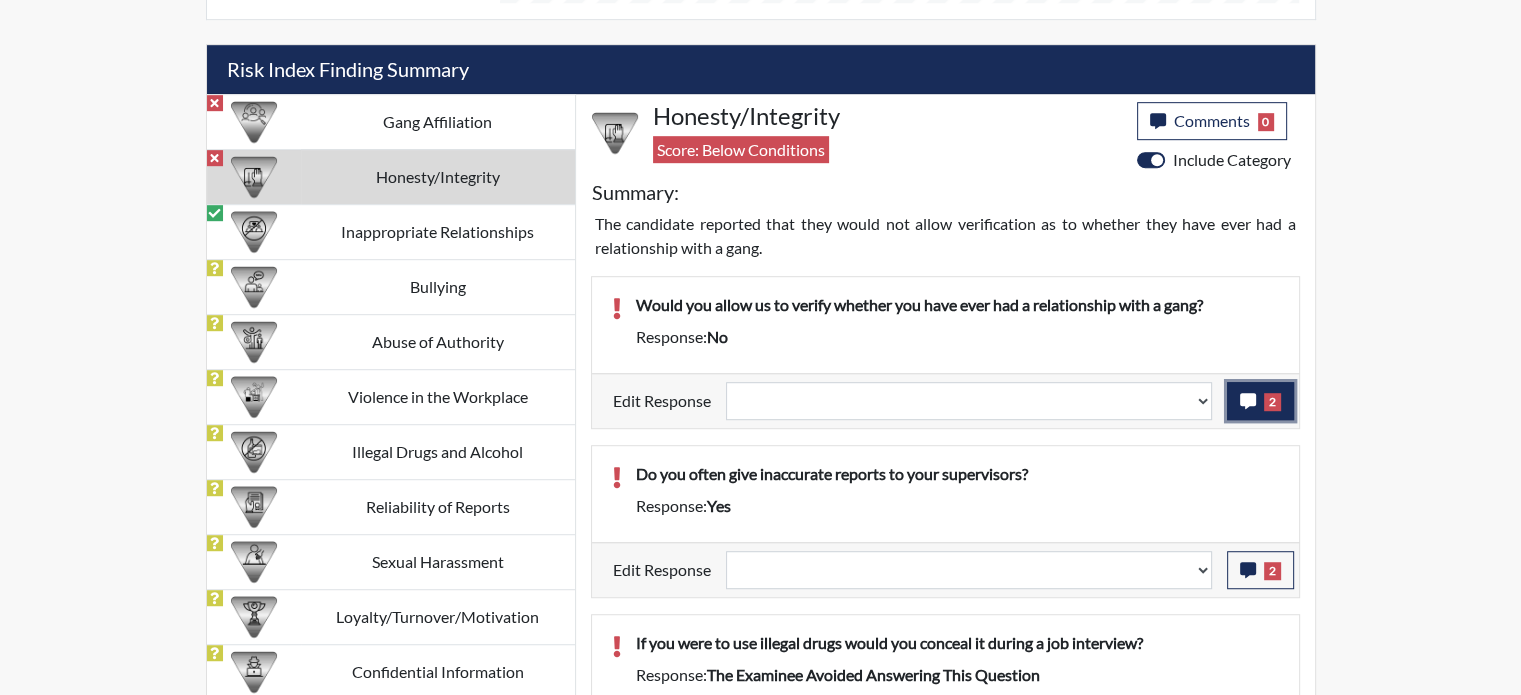 click at bounding box center [1248, 401] 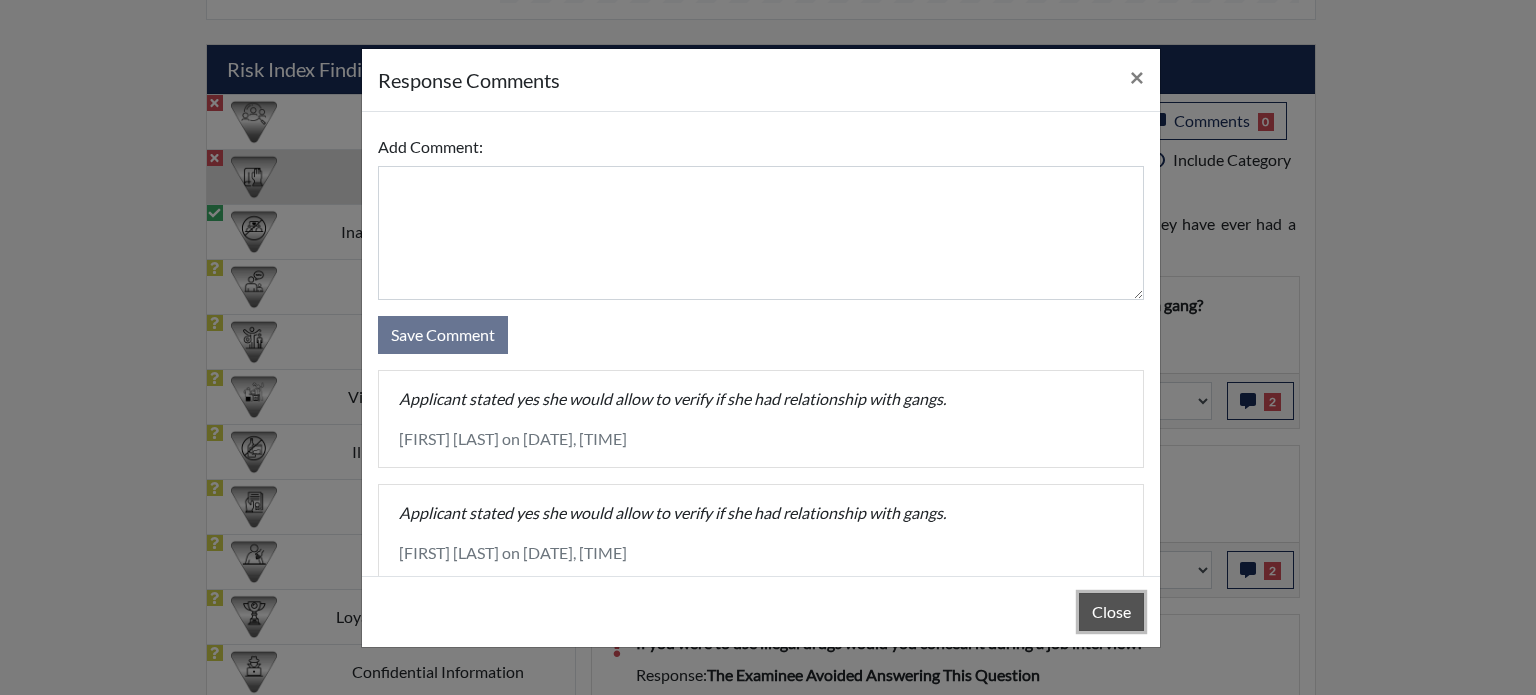drag, startPoint x: 1090, startPoint y: 621, endPoint x: 1116, endPoint y: 590, distance: 40.459858 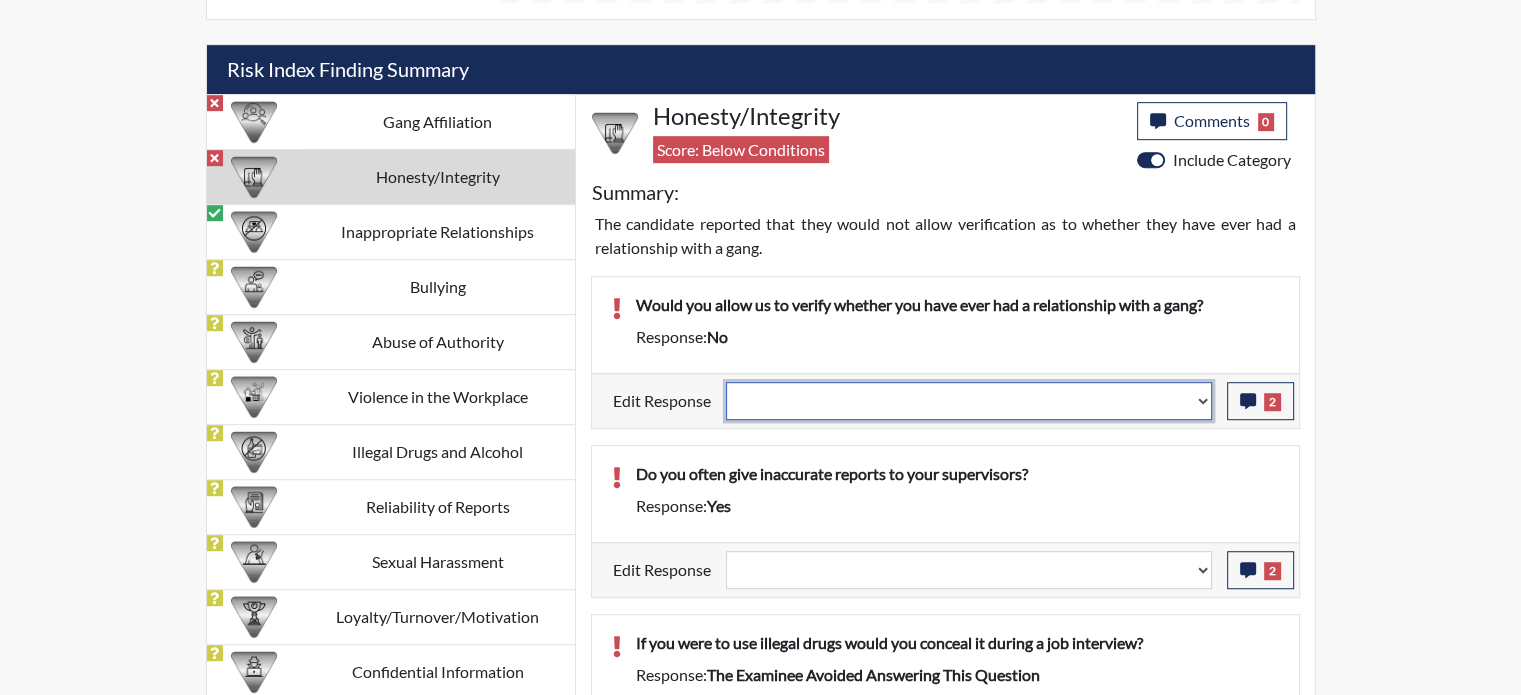 click on "Question is not relevant. Results will be updated. Reasonable explanation provided. Results will be updated. Response confirmed, which places the score below conditions. Clear the response edit. Results will be updated." at bounding box center [969, 401] 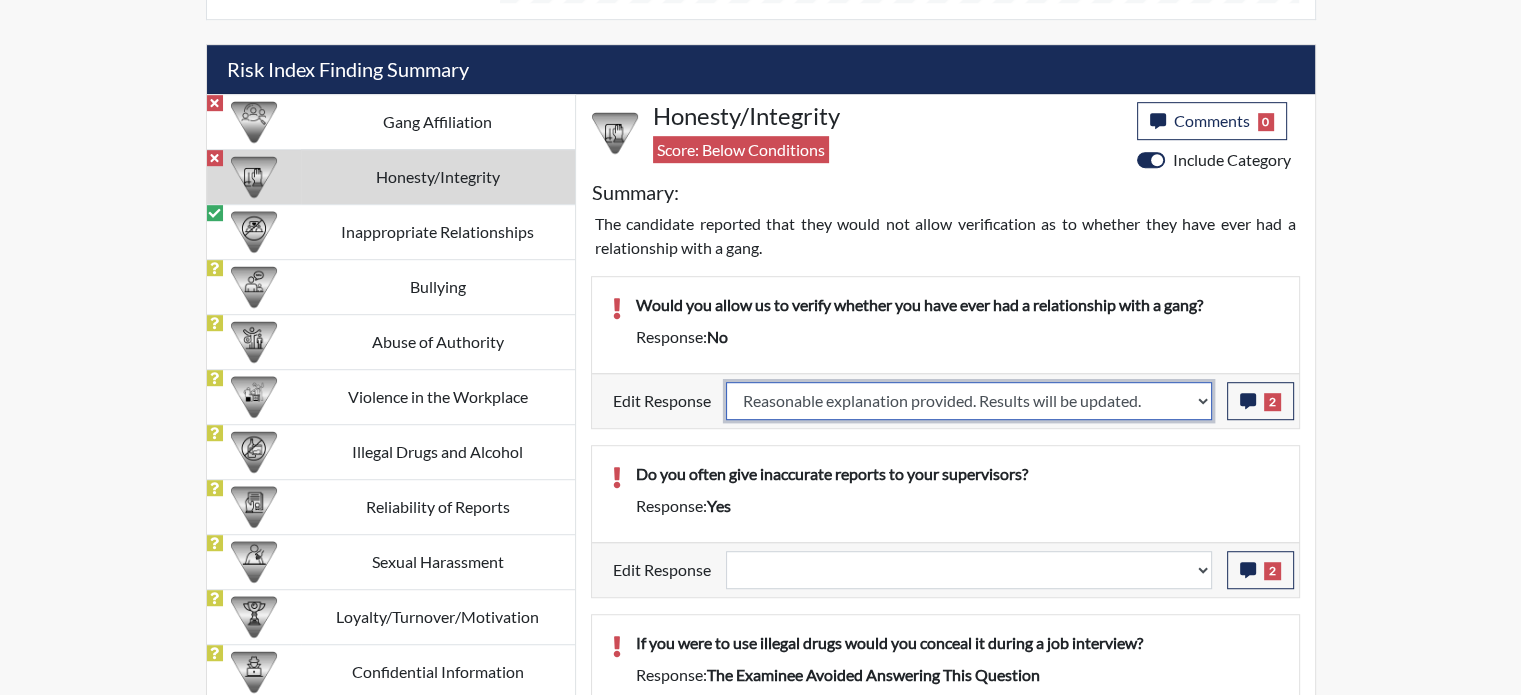 click on "Question is not relevant. Results will be updated. Reasonable explanation provided. Results will be updated. Response confirmed, which places the score below conditions. Clear the response edit. Results will be updated." at bounding box center [969, 401] 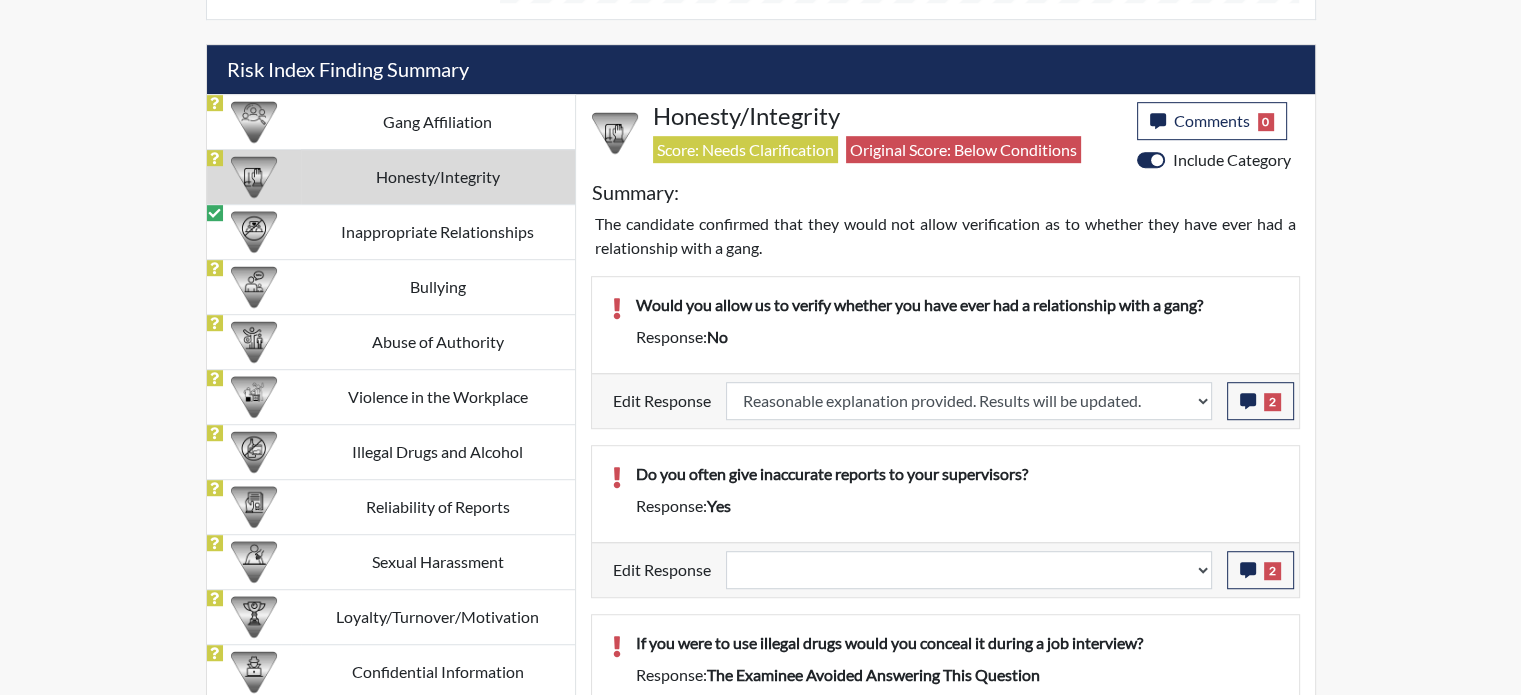 scroll, scrollTop: 999668, scrollLeft: 999168, axis: both 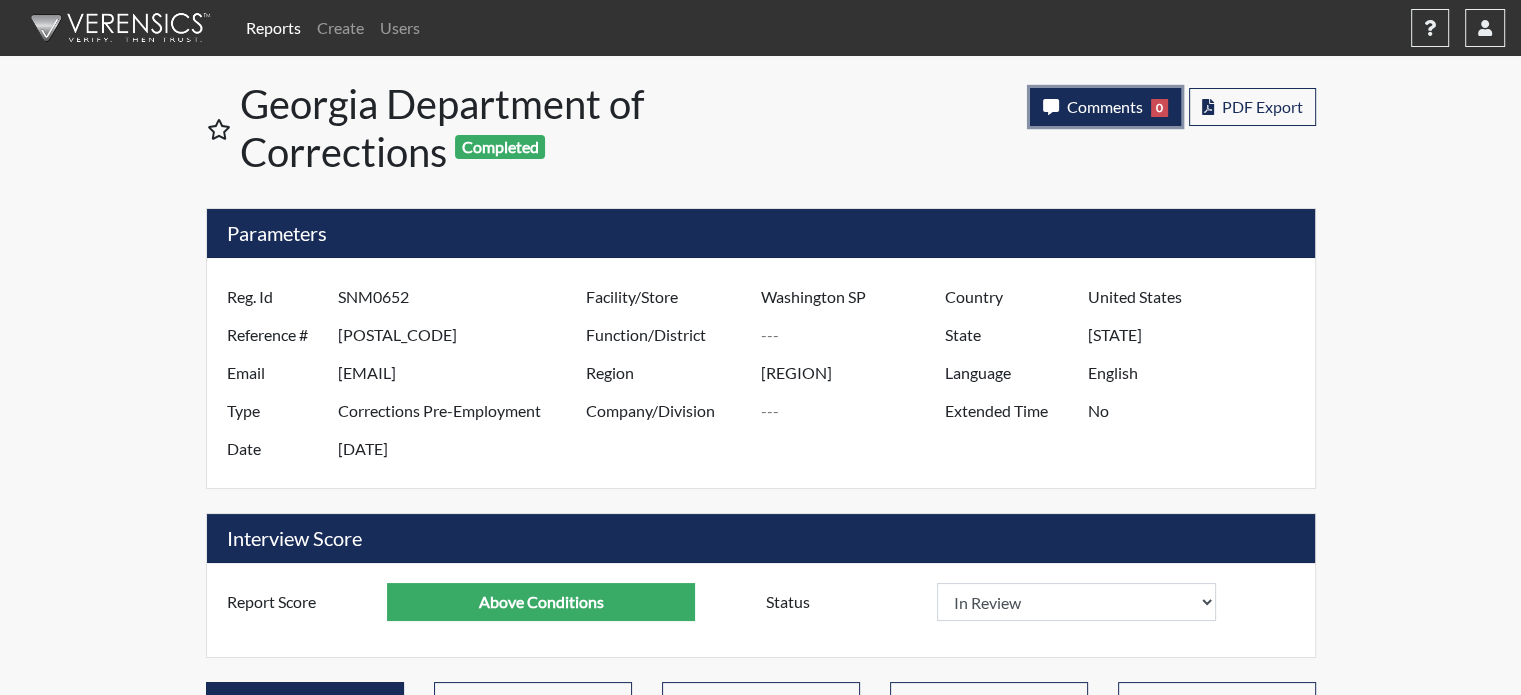 click on "Comments" at bounding box center (1105, 106) 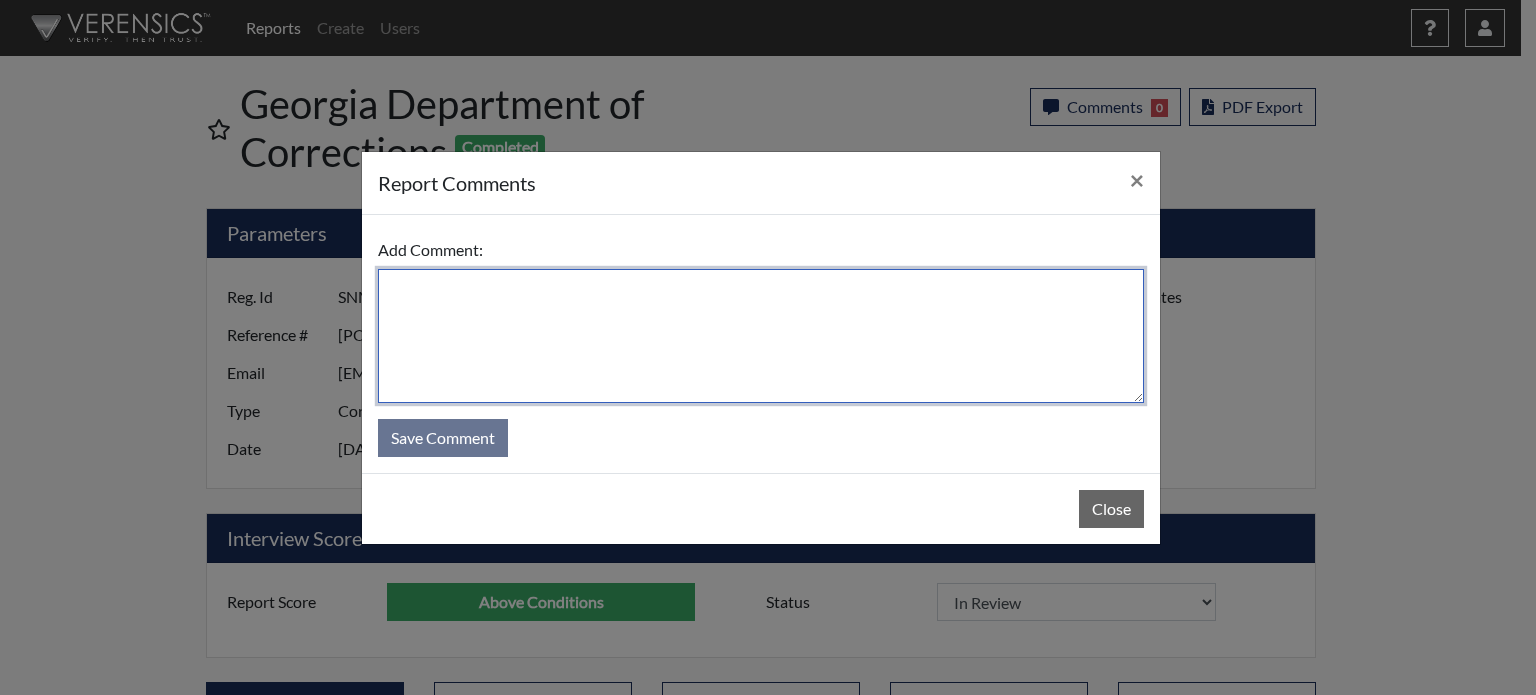 click at bounding box center [761, 336] 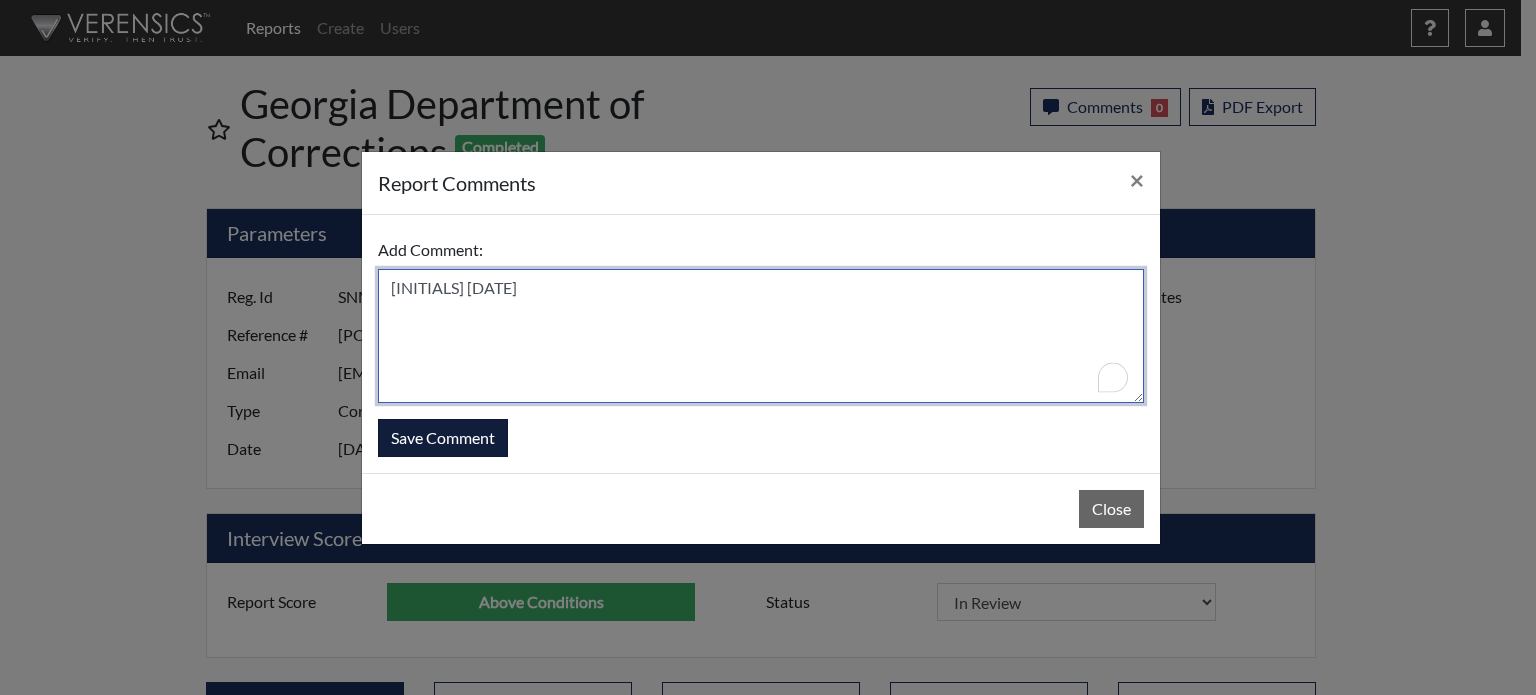 type on "SL 7/9/25" 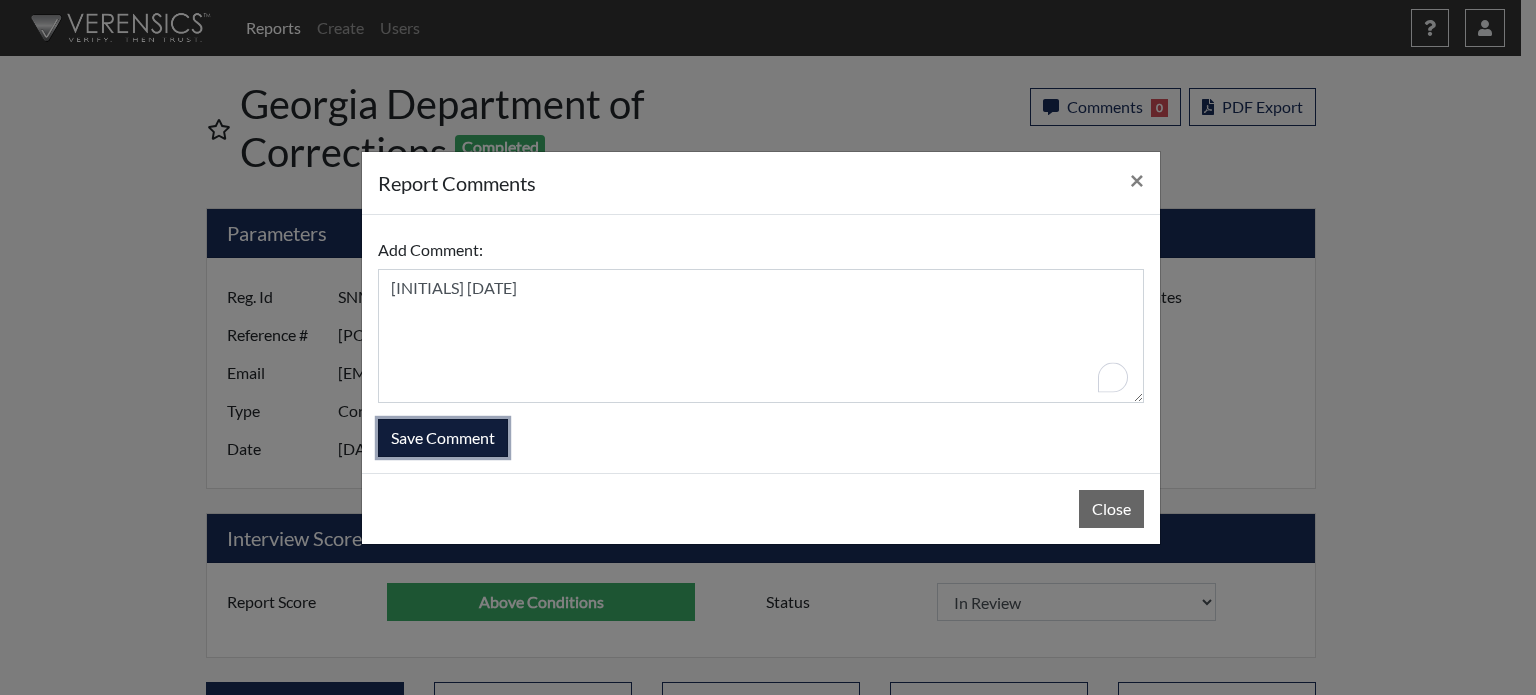 click on "Save Comment" at bounding box center (443, 438) 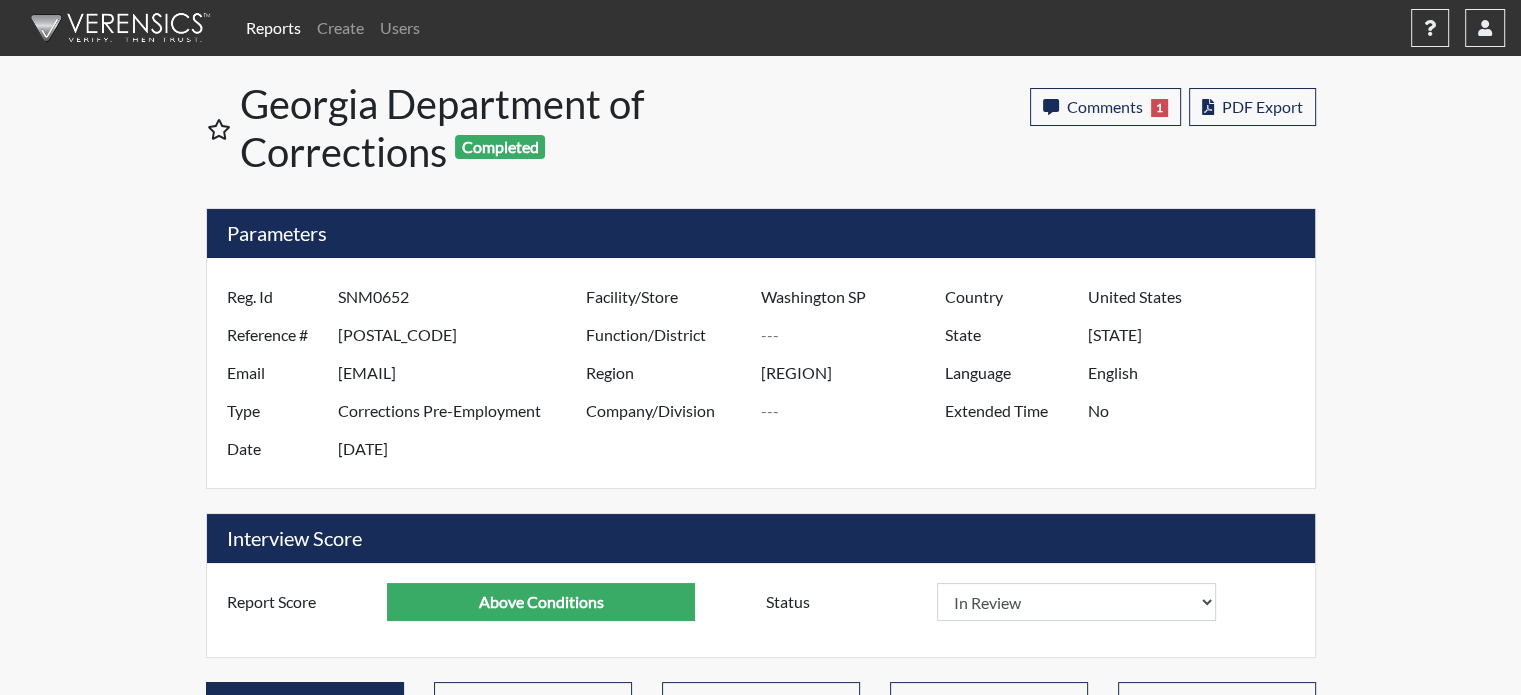 scroll, scrollTop: 999668, scrollLeft: 999168, axis: both 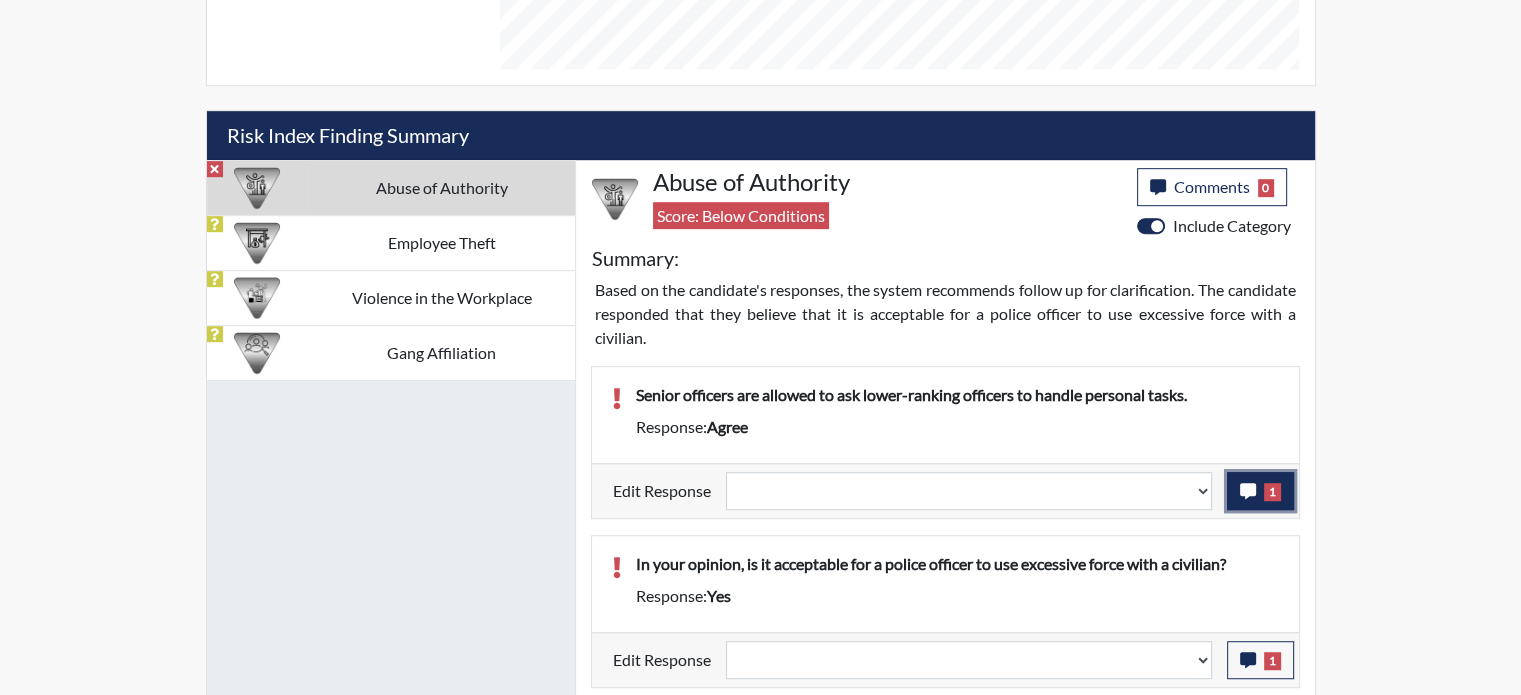 click at bounding box center (1248, 491) 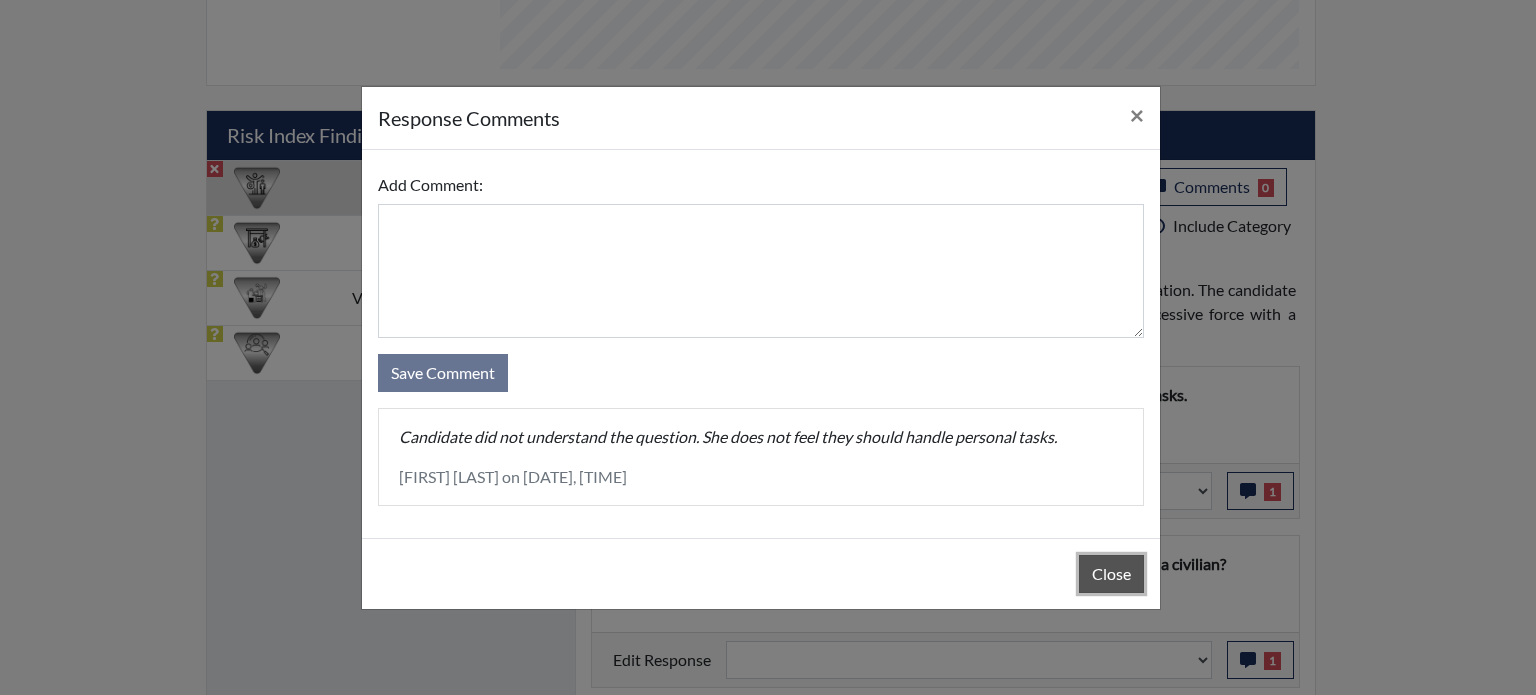 click on "Close" at bounding box center [1111, 574] 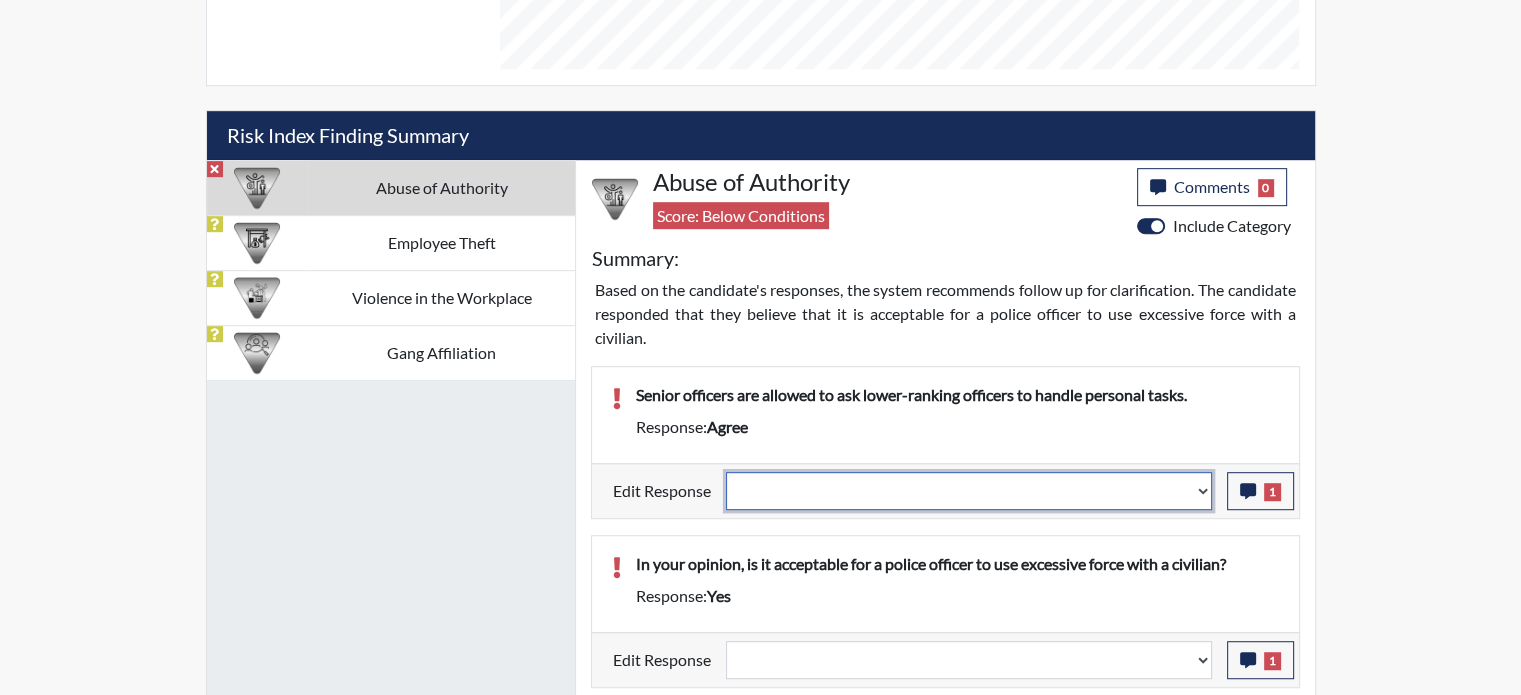 click on "Question is not relevant. Results will be updated. Reasonable explanation provided. Results will be updated. Response confirmed, which places the score below conditions. Clear the response edit. Results will be updated." at bounding box center [969, 491] 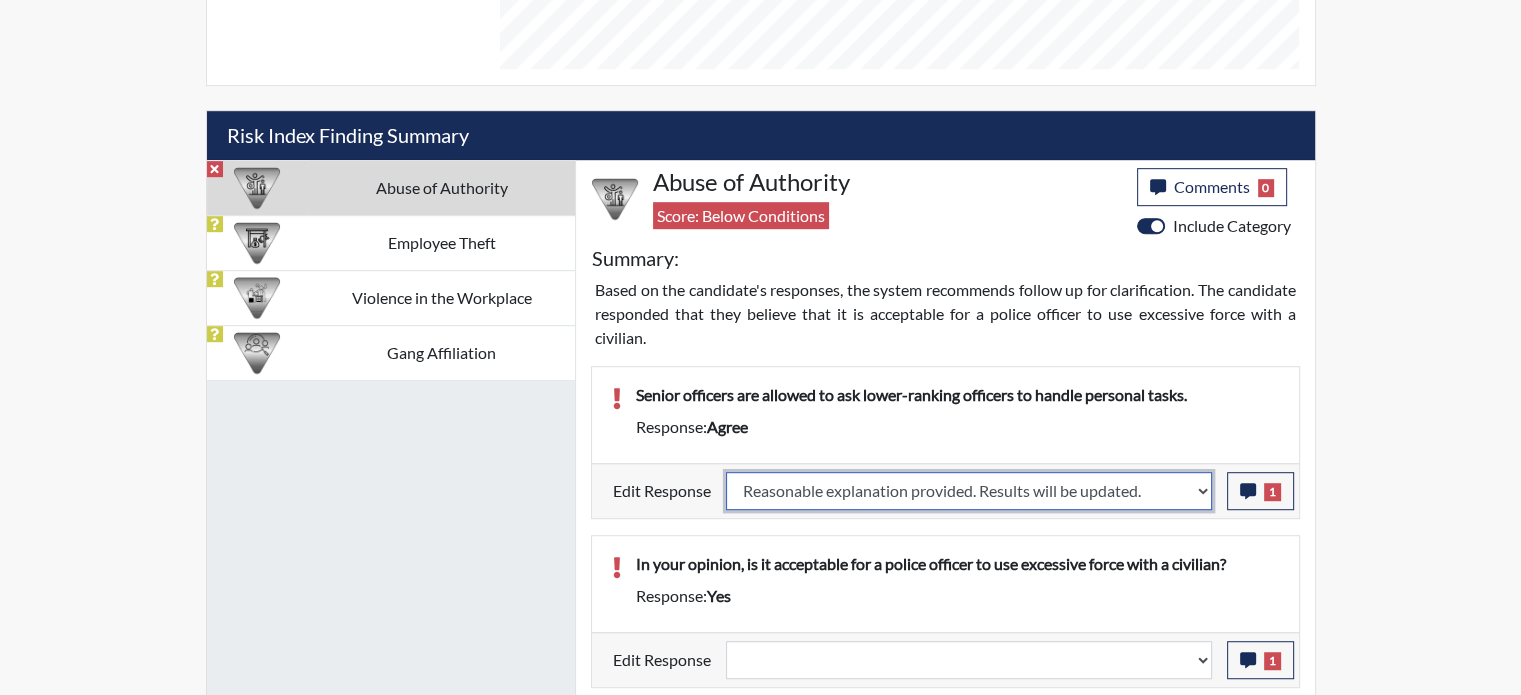 click on "Question is not relevant. Results will be updated. Reasonable explanation provided. Results will be updated. Response confirmed, which places the score below conditions. Clear the response edit. Results will be updated." at bounding box center [969, 491] 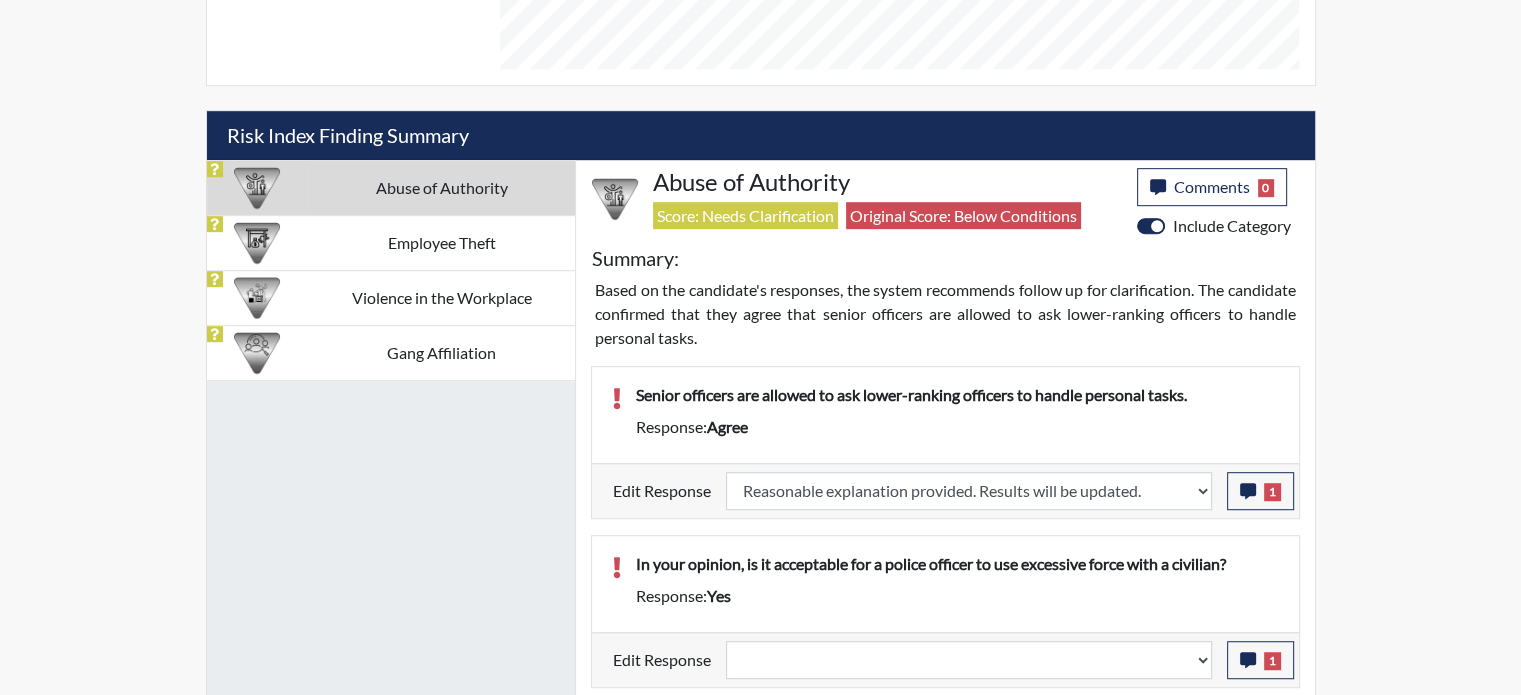 scroll, scrollTop: 999668, scrollLeft: 999168, axis: both 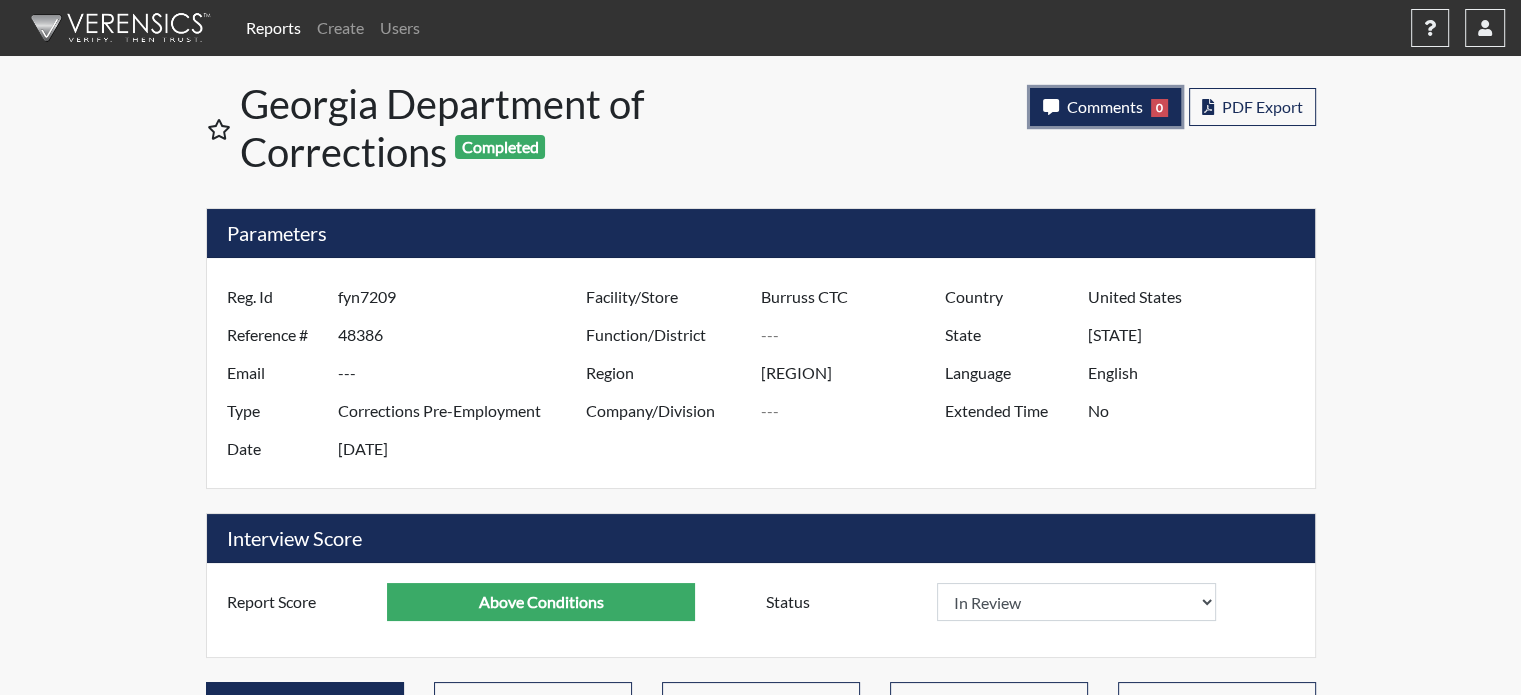 click on "Comments" at bounding box center (1105, 106) 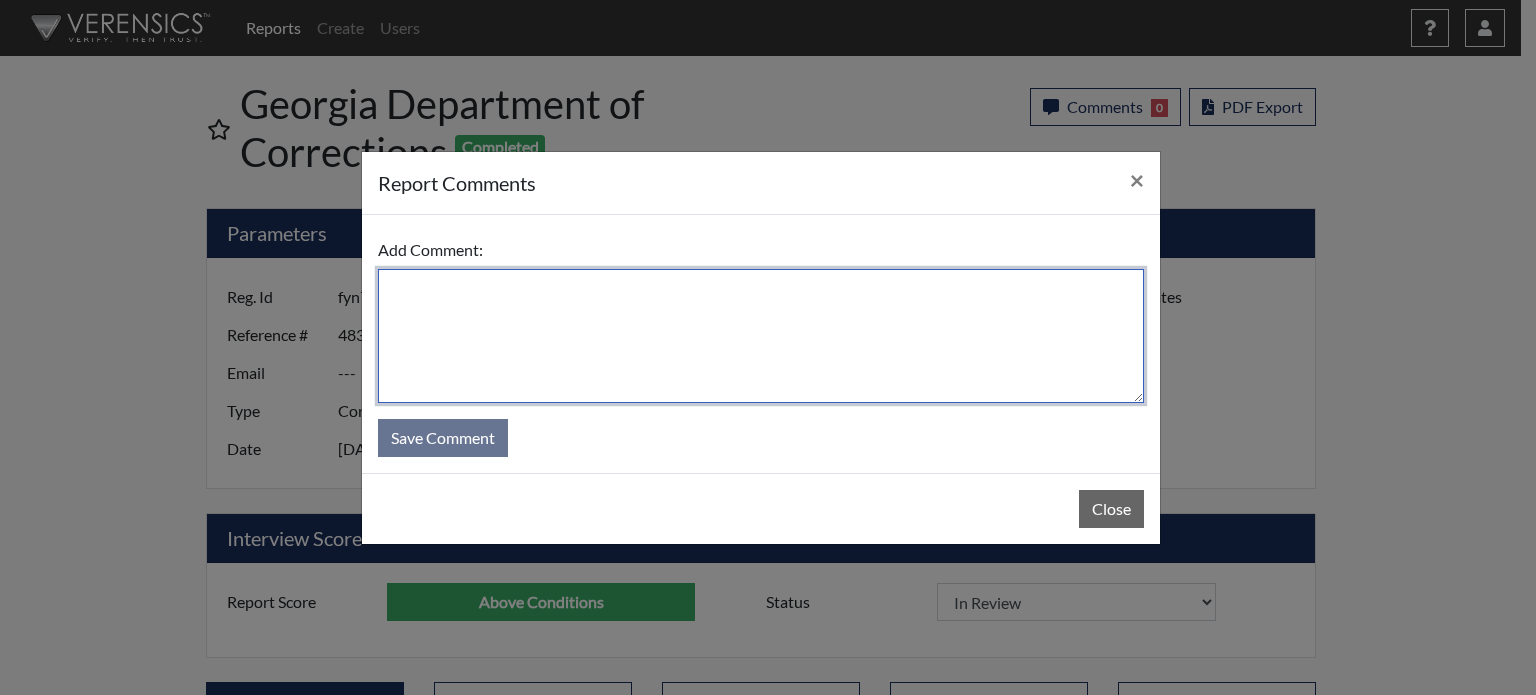 click at bounding box center [761, 336] 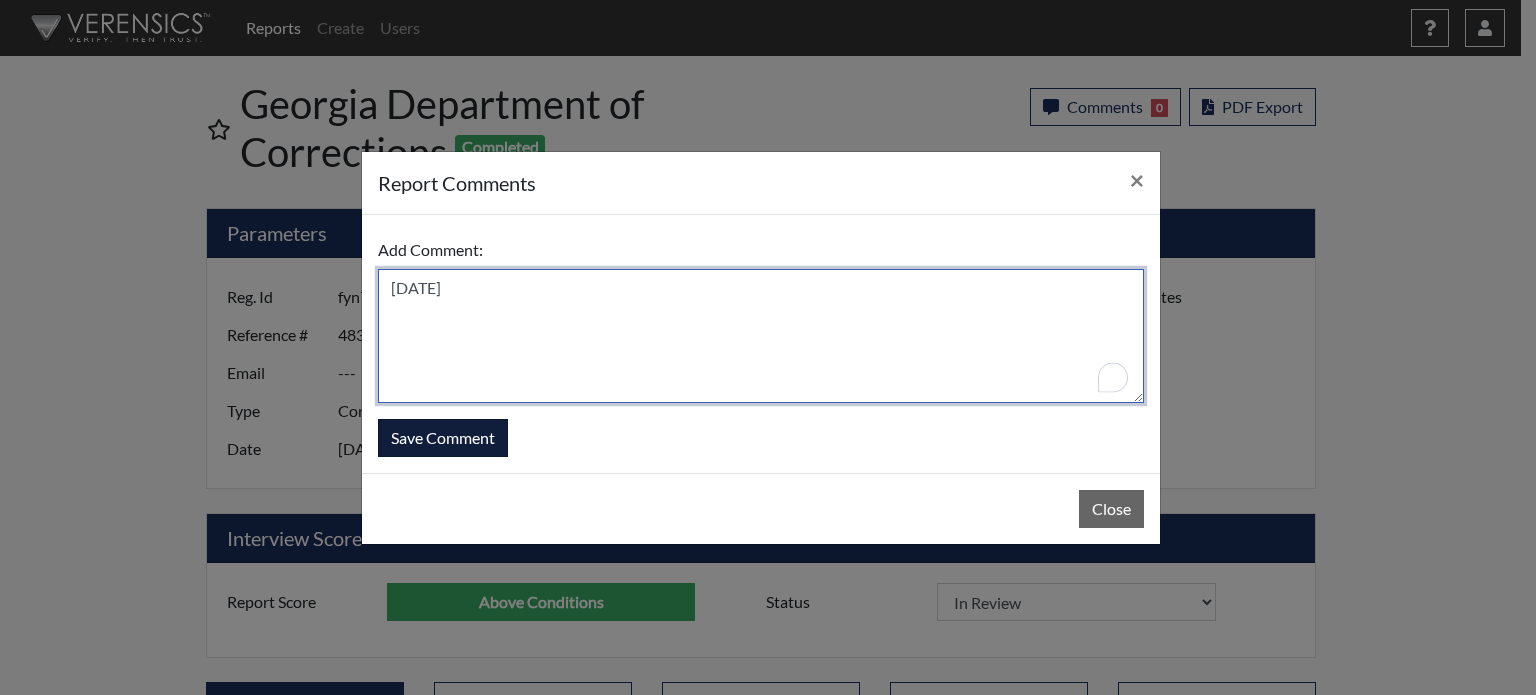 type on "sl 7/9/25" 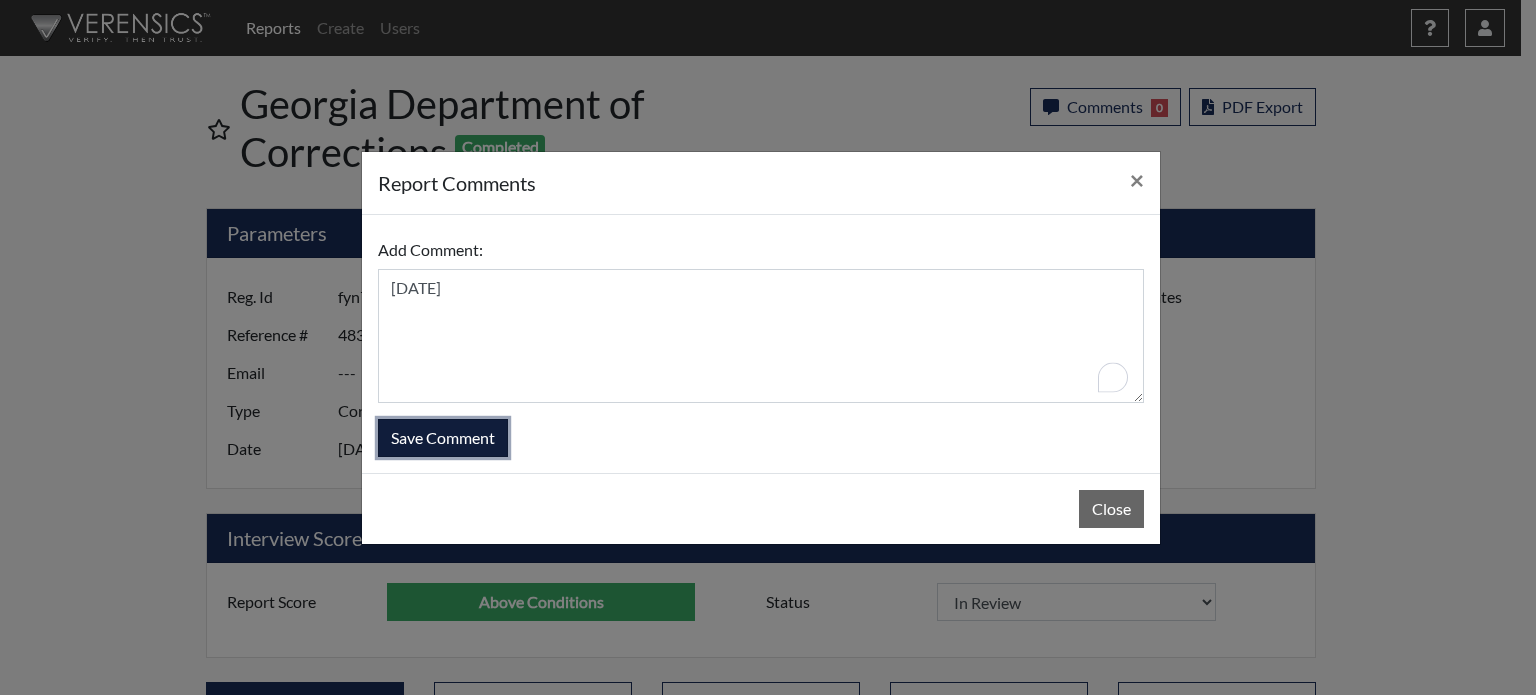 click on "Save Comment" at bounding box center [443, 438] 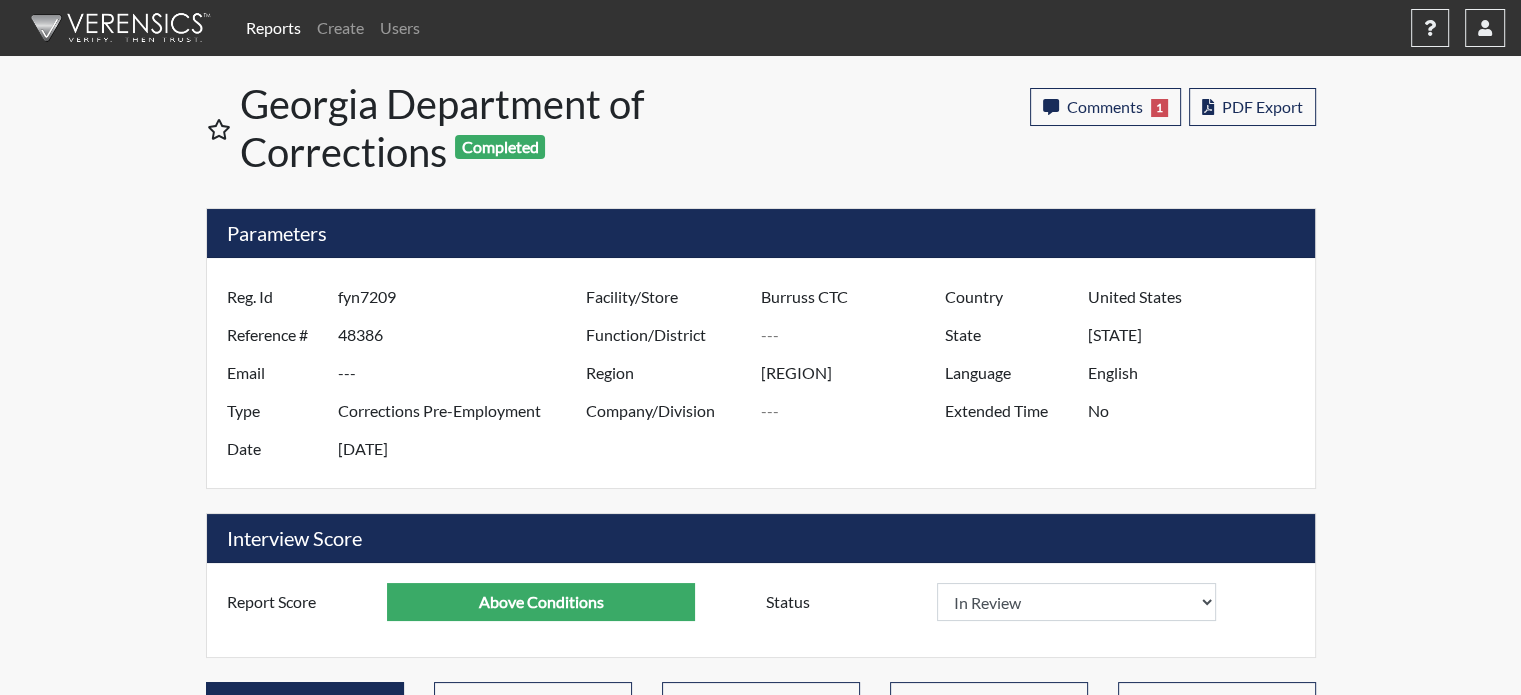 scroll, scrollTop: 999668, scrollLeft: 999168, axis: both 